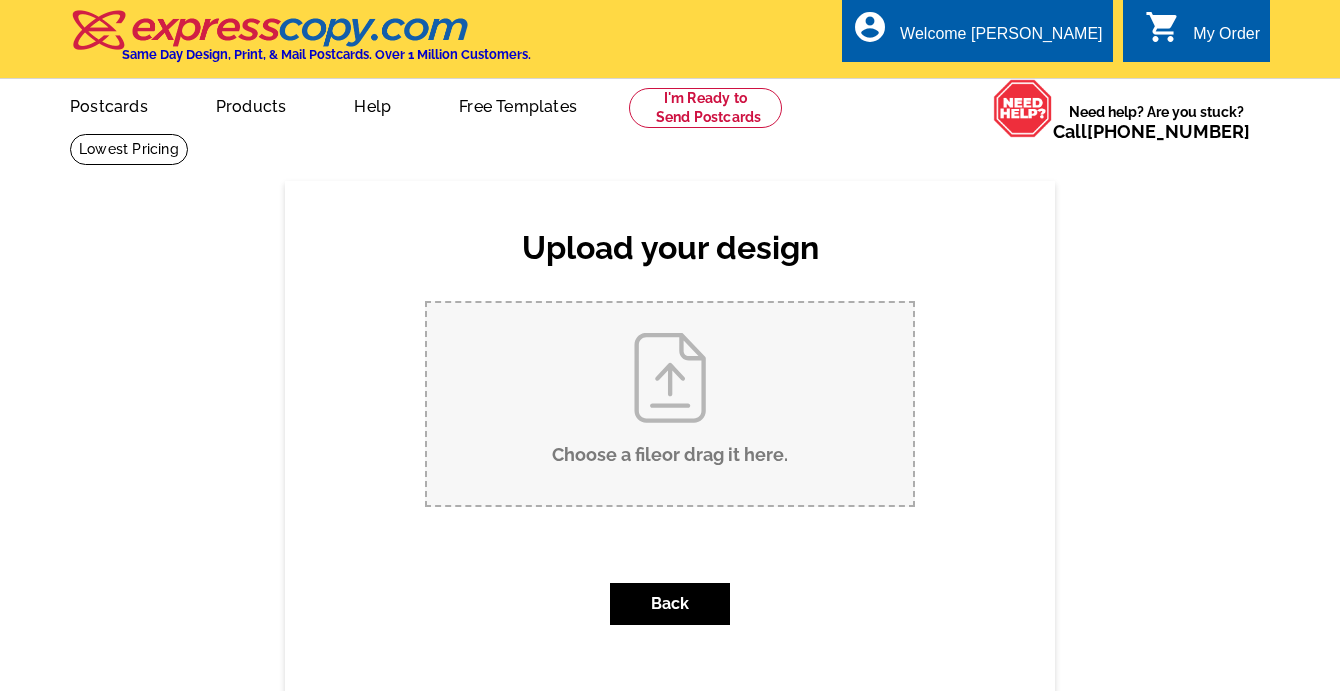 scroll, scrollTop: 0, scrollLeft: 0, axis: both 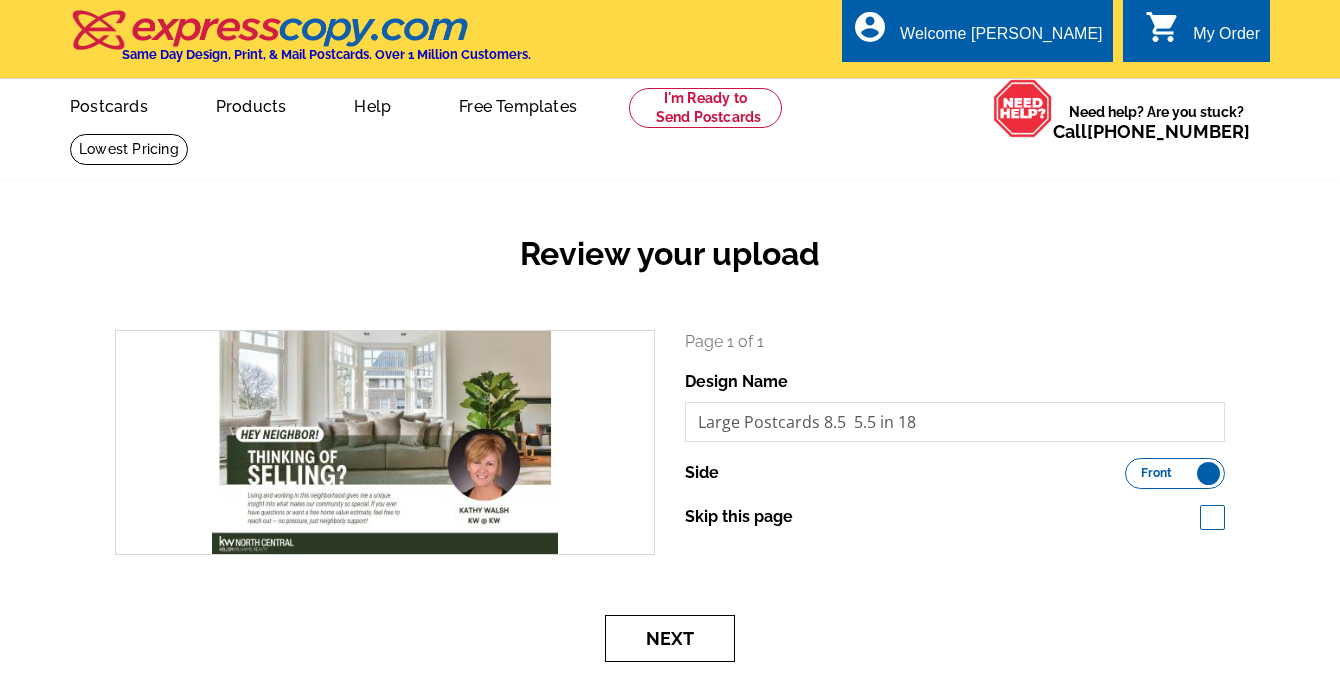 click on "Next" at bounding box center (670, 638) 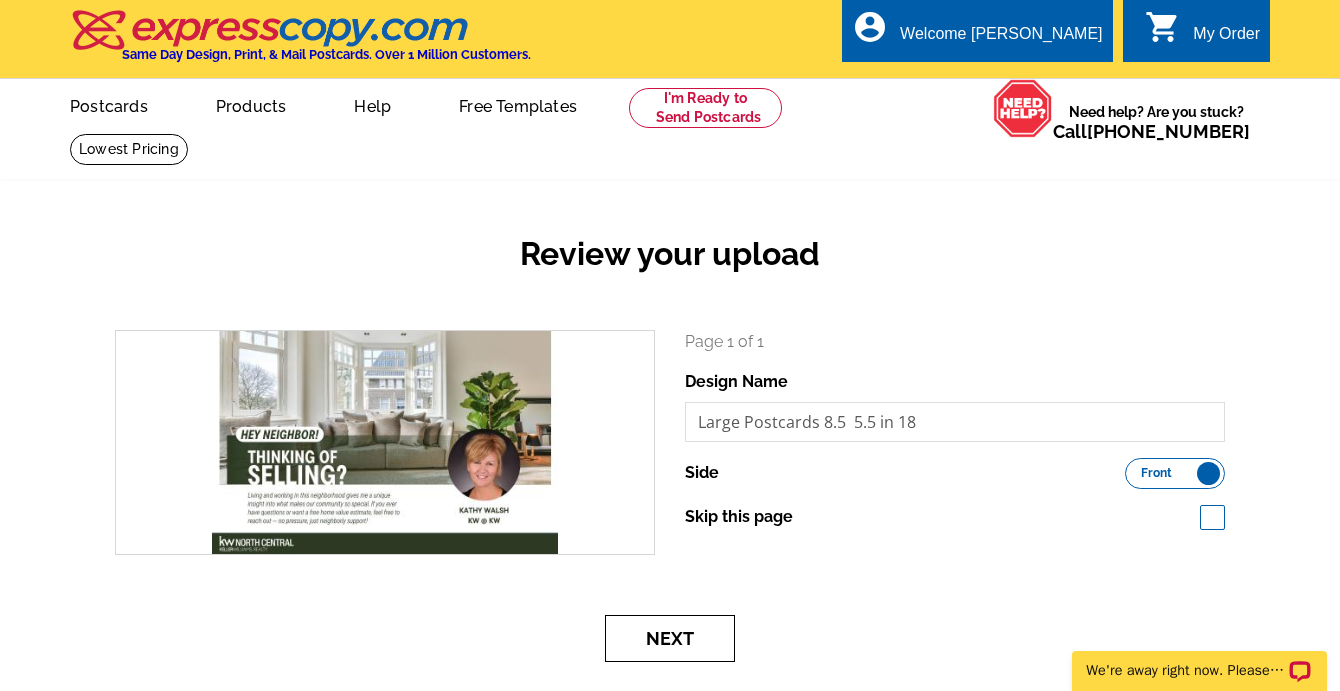 scroll, scrollTop: 0, scrollLeft: 0, axis: both 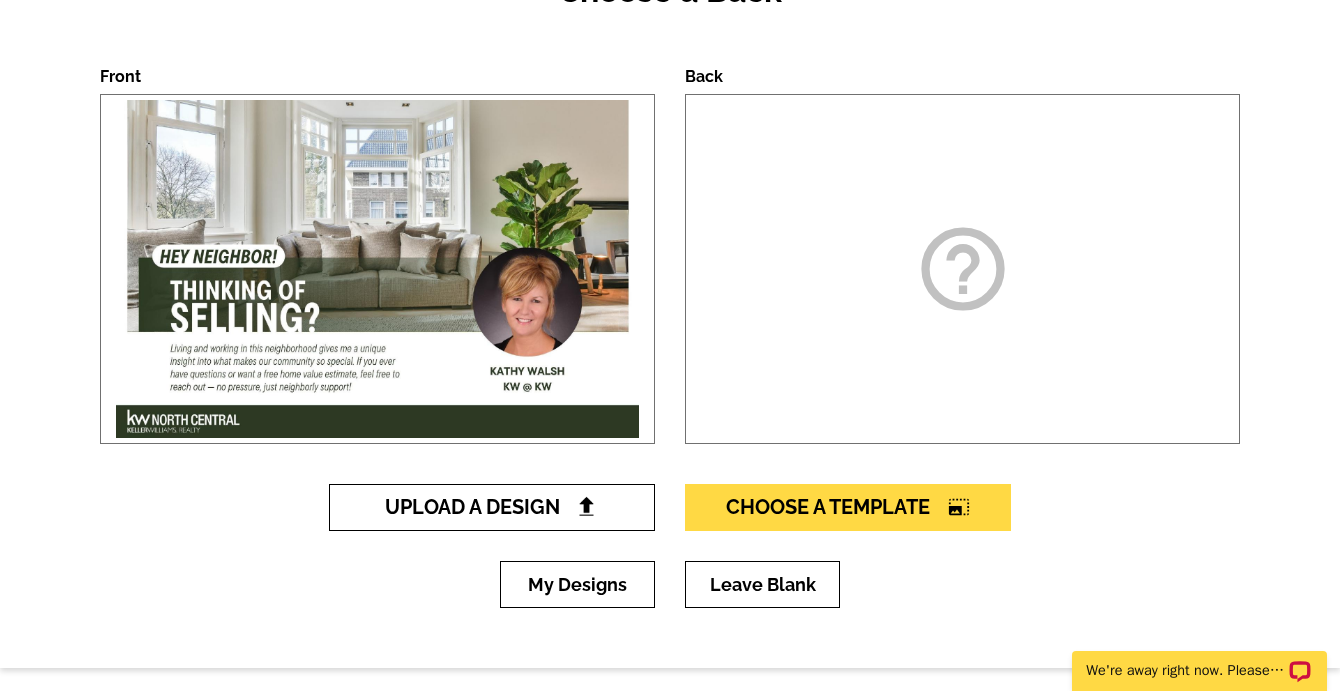 click on "Upload A Design" at bounding box center [492, 507] 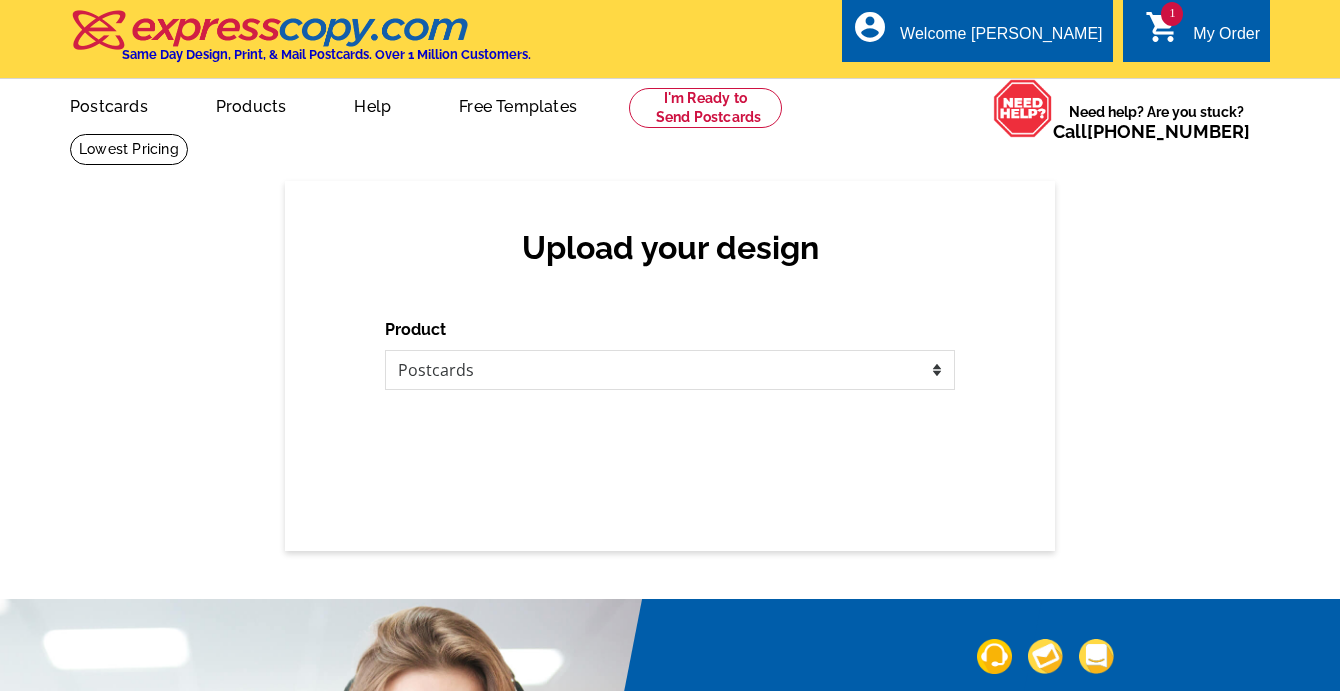 scroll, scrollTop: 0, scrollLeft: 0, axis: both 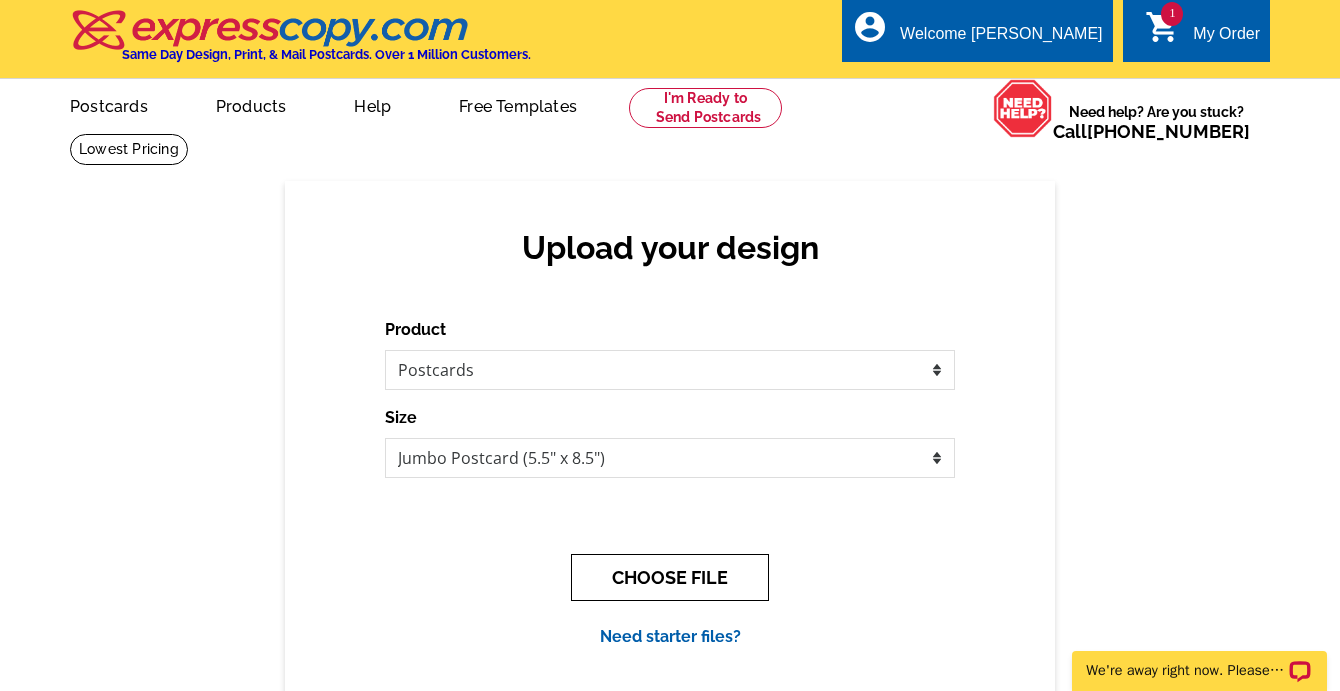 click on "CHOOSE FILE" at bounding box center (670, 577) 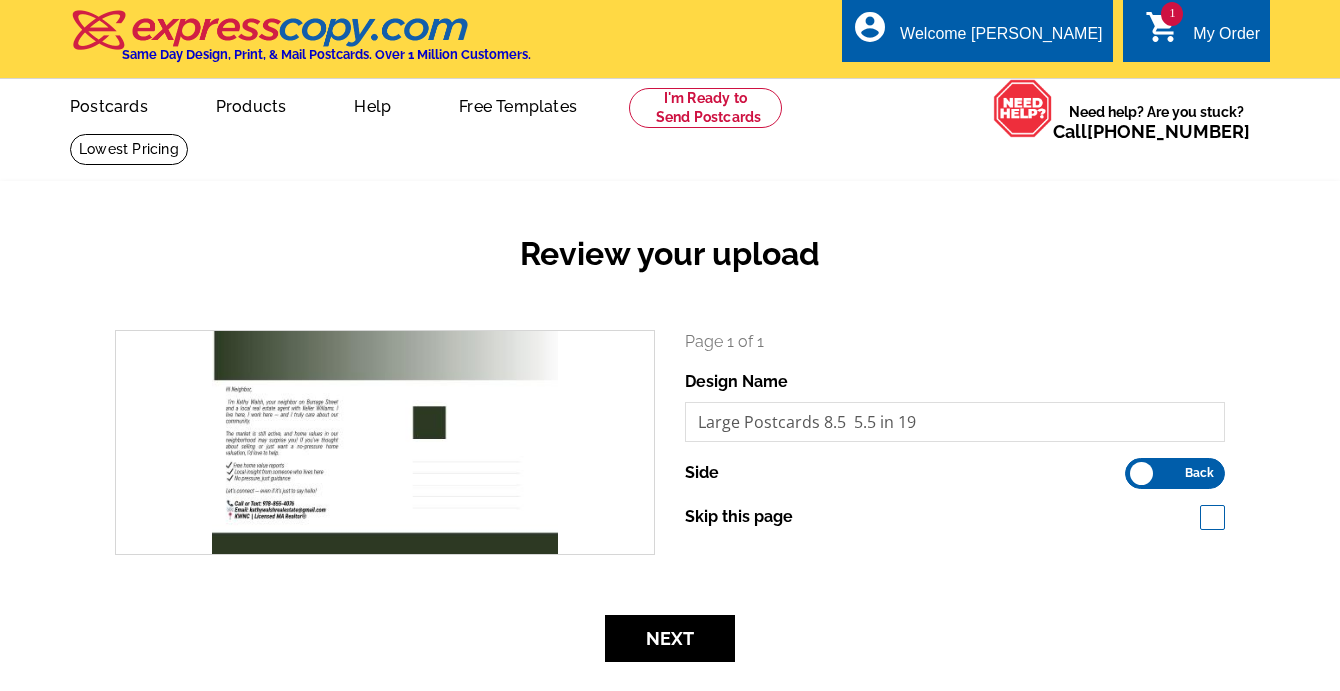 scroll, scrollTop: 0, scrollLeft: 0, axis: both 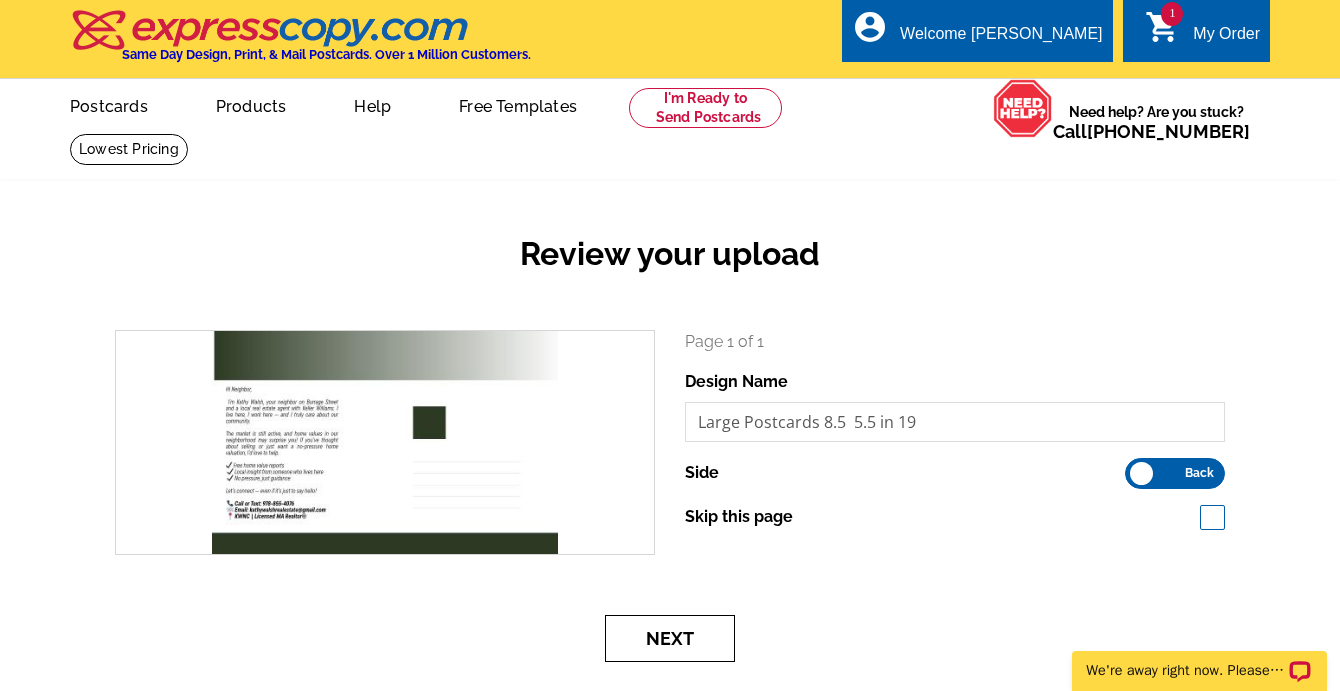 click on "Next" at bounding box center (670, 638) 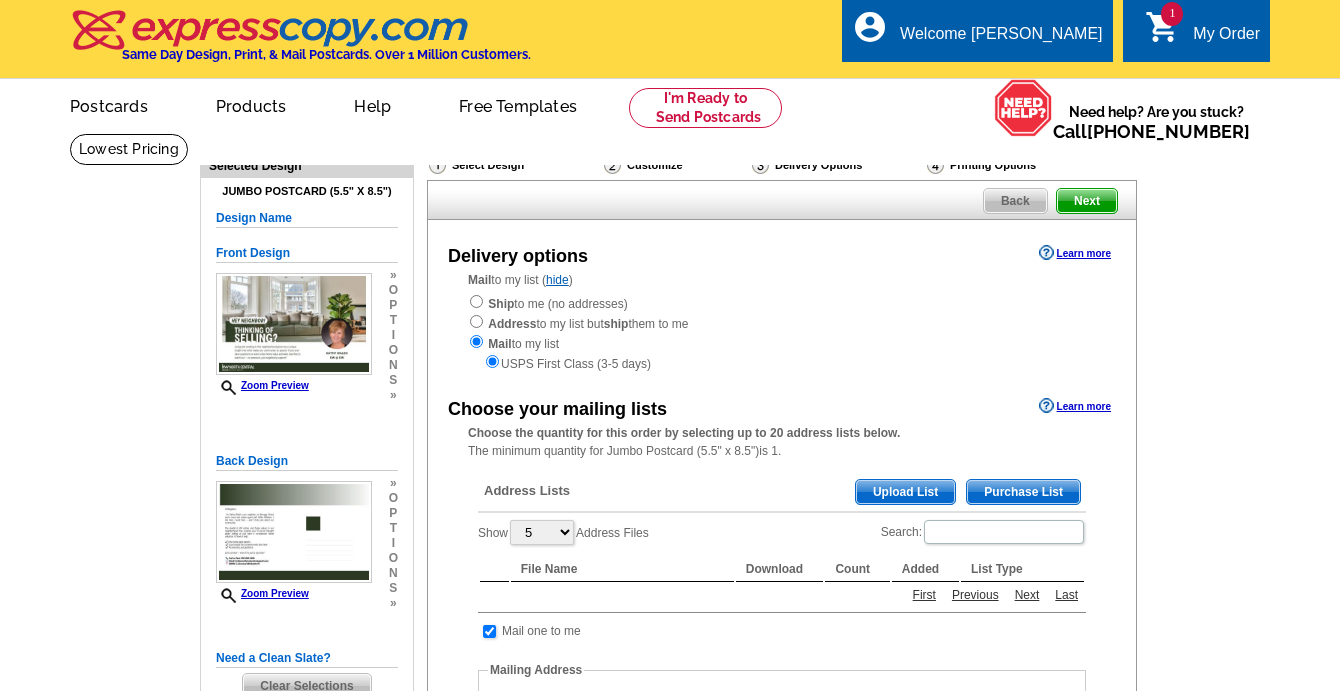 scroll, scrollTop: 0, scrollLeft: 0, axis: both 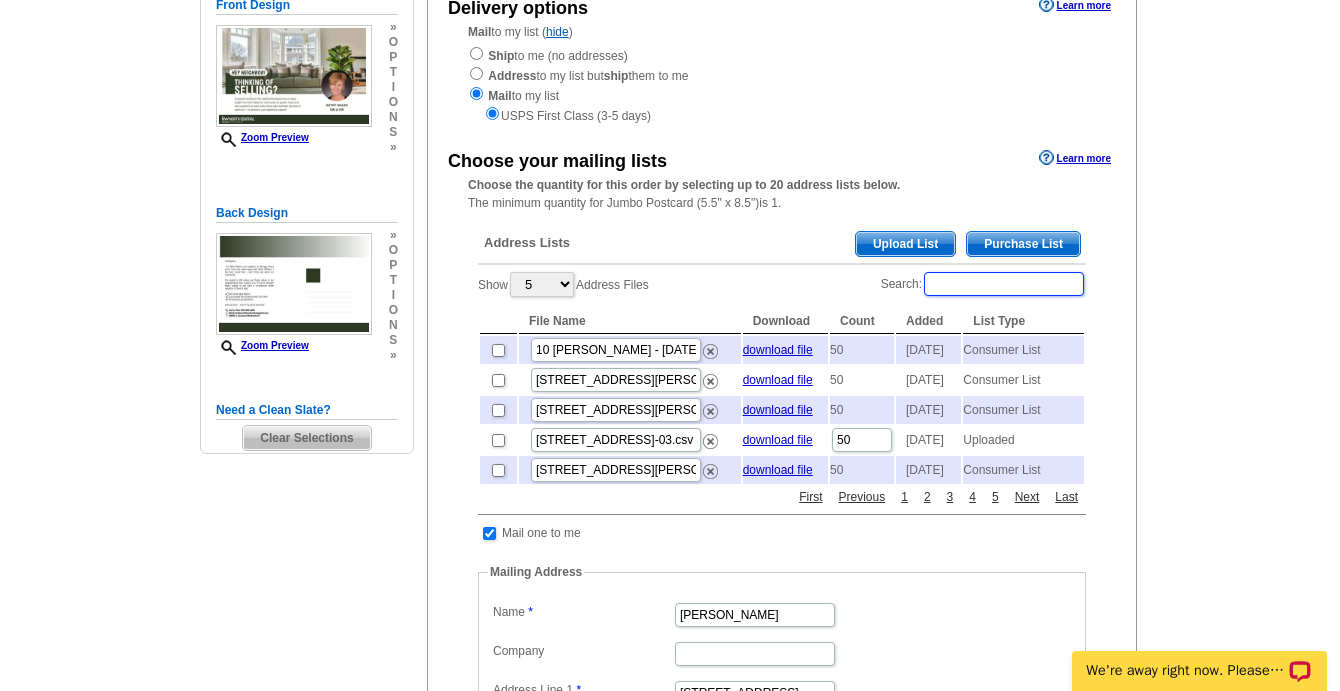 click on "Search:" at bounding box center [1004, 284] 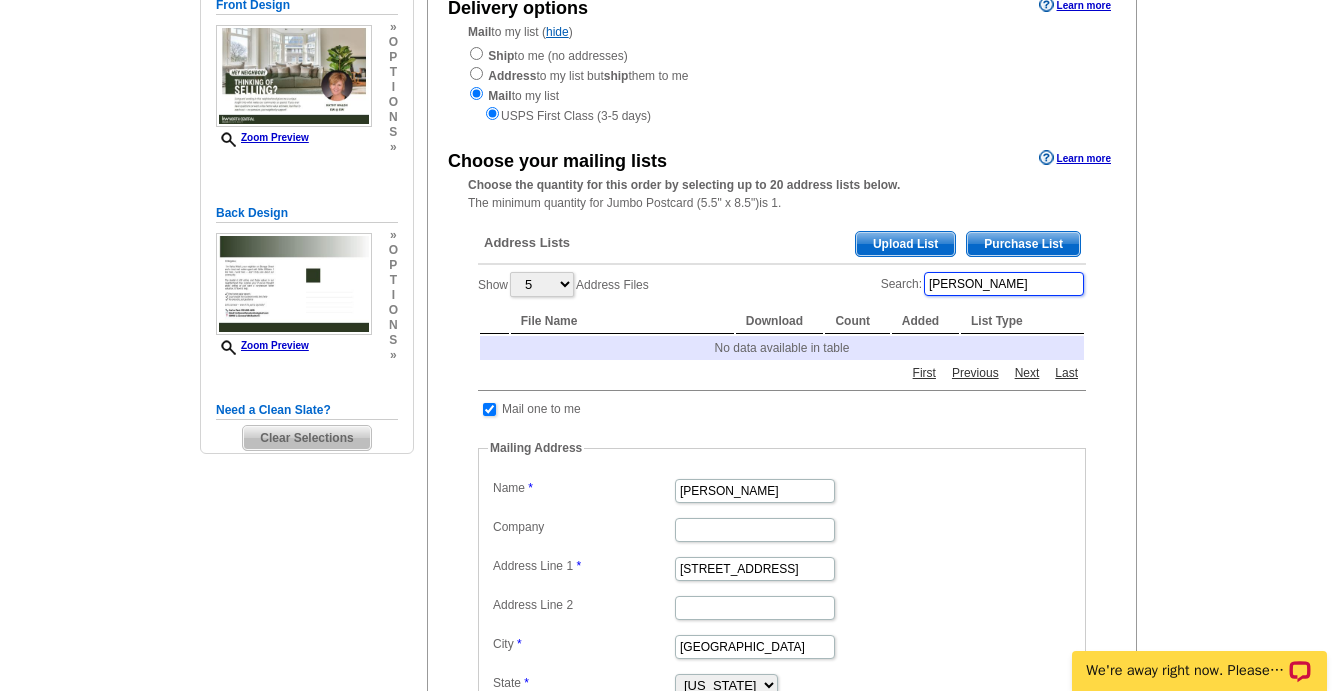 type on "burrage" 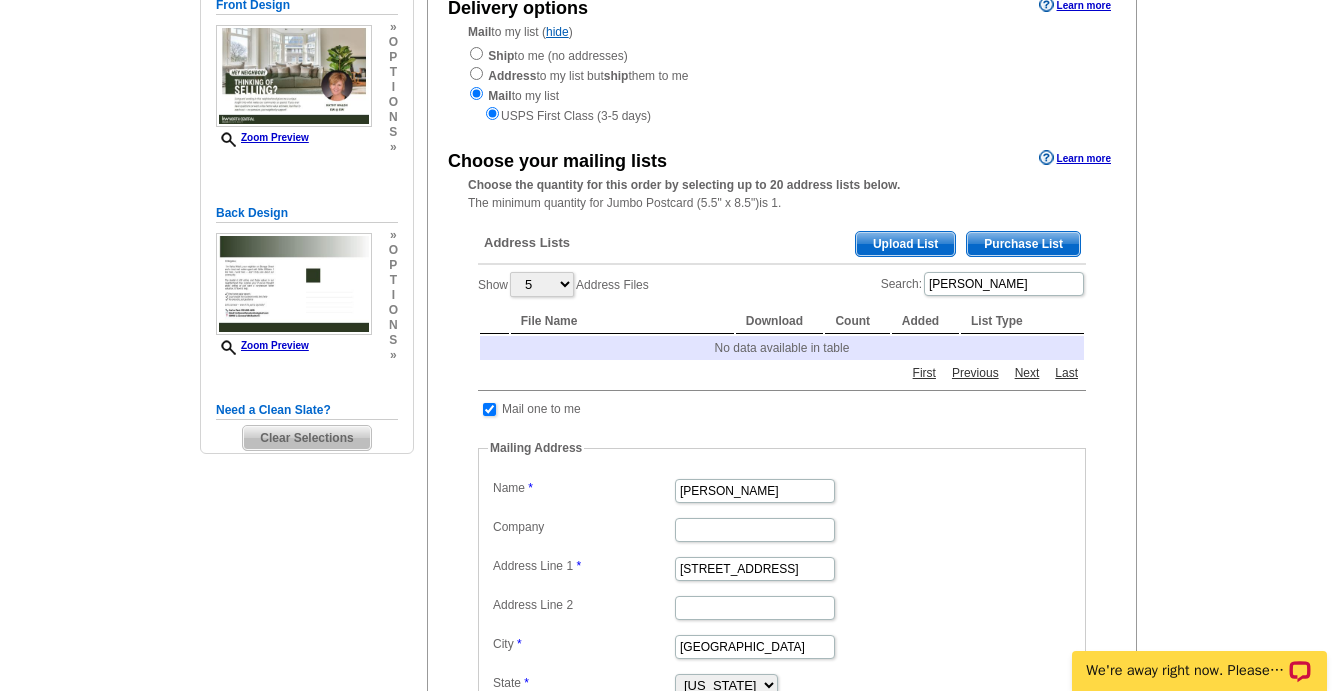 click on "Upload List" at bounding box center [905, 244] 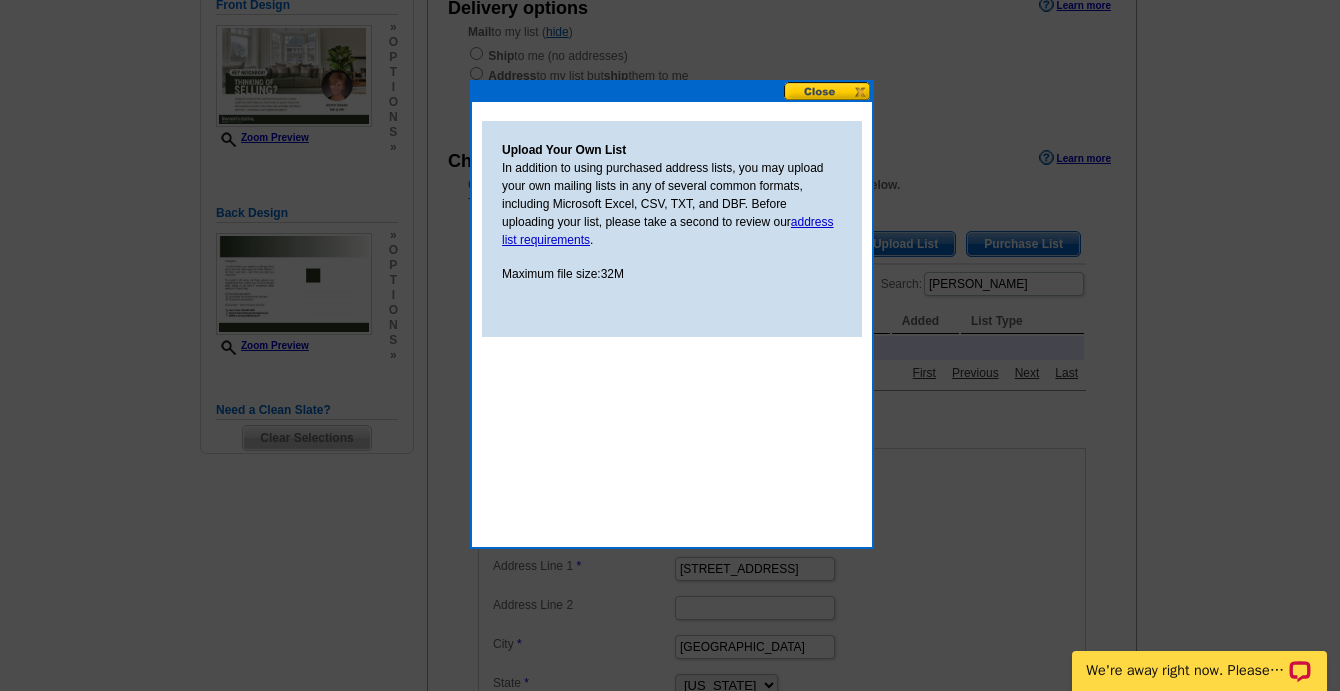 click at bounding box center [828, 91] 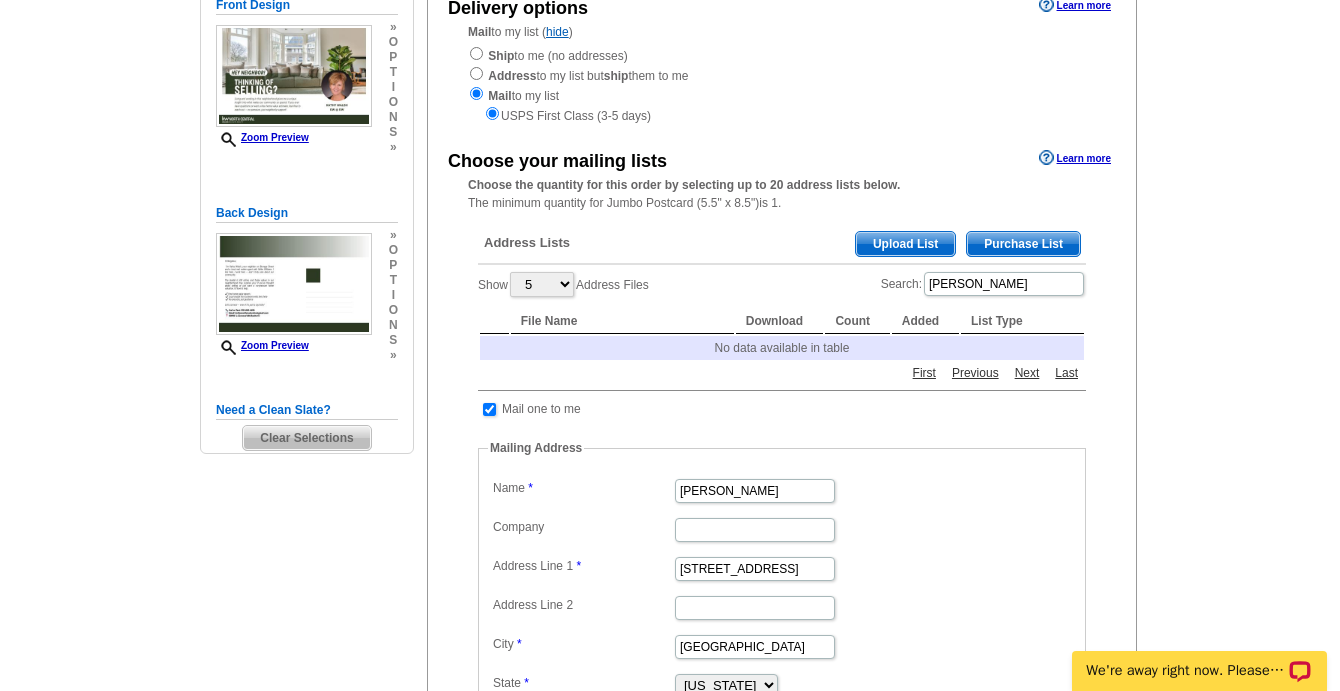 click on "Purchase List" at bounding box center [1023, 244] 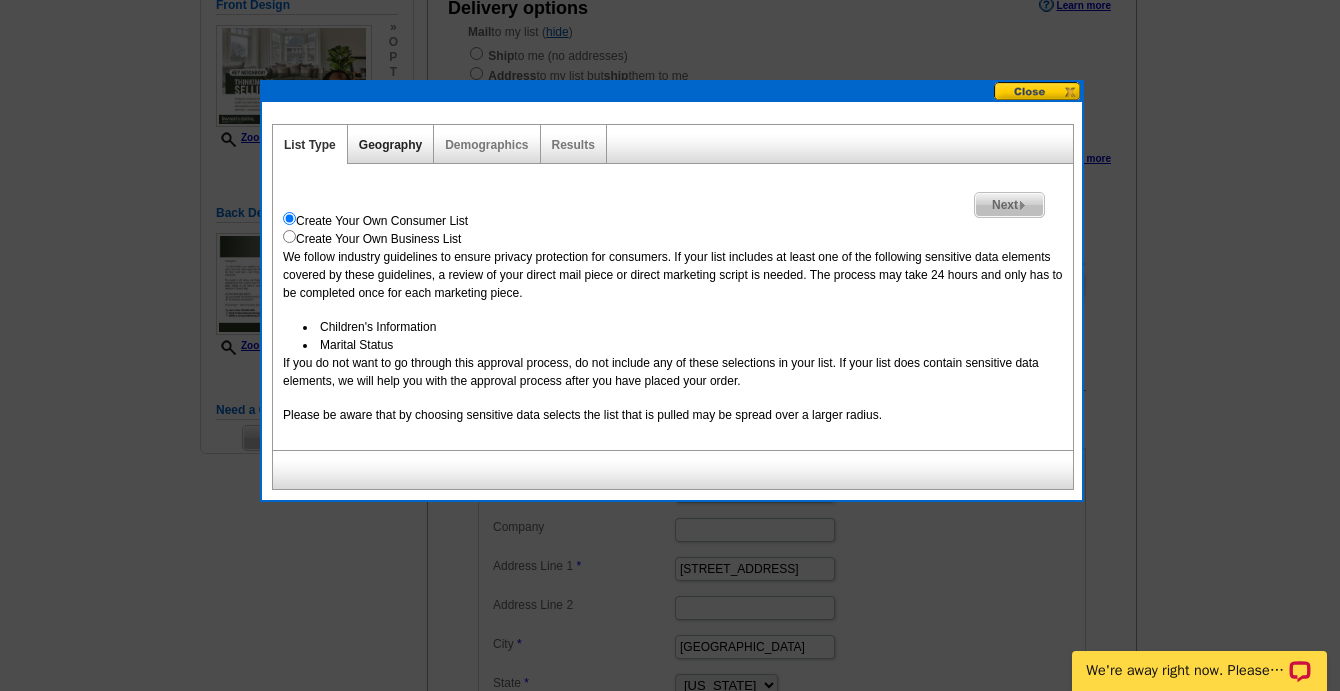 click on "Geography" at bounding box center [390, 145] 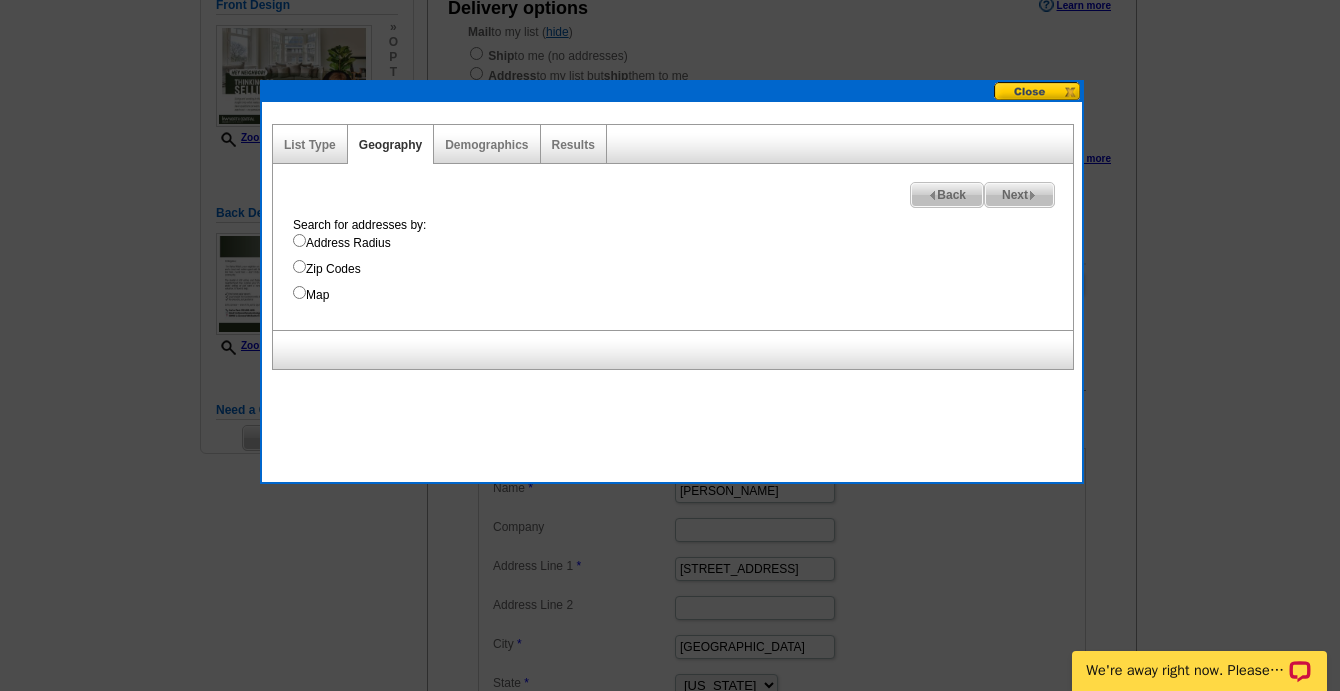 click on "Address Radius" at bounding box center [683, 243] 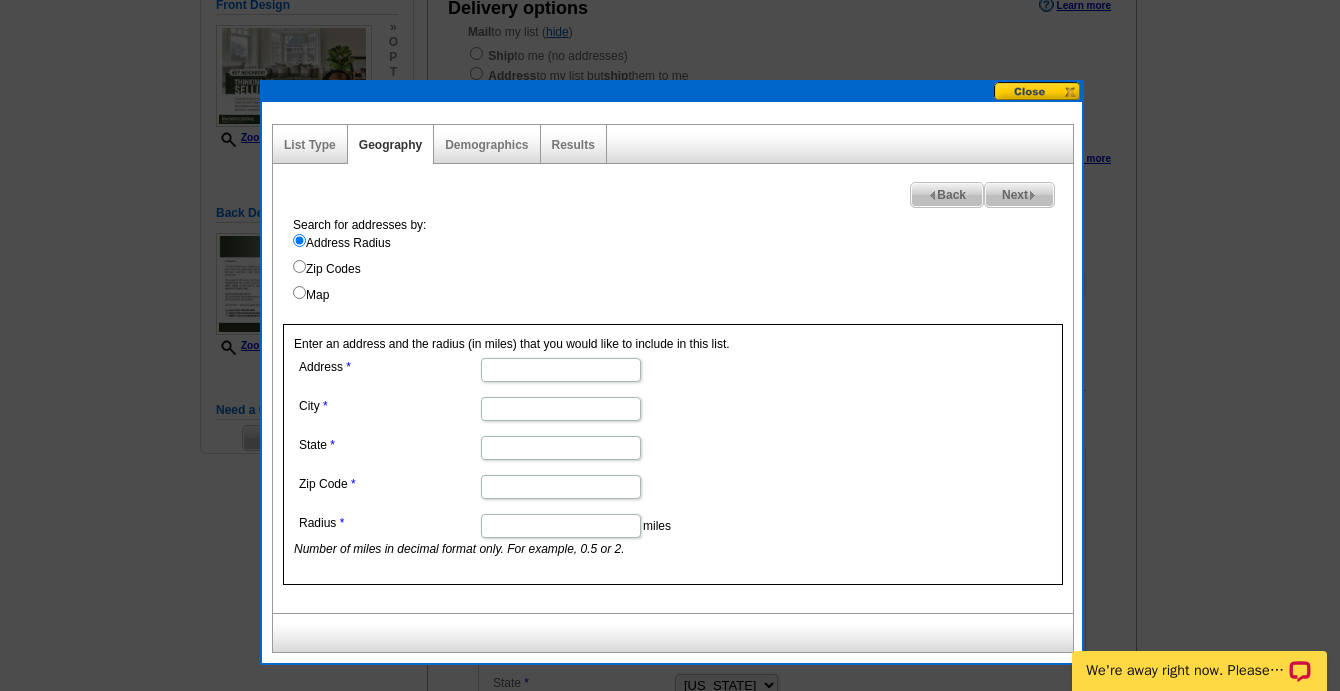 click on "Address" at bounding box center (561, 370) 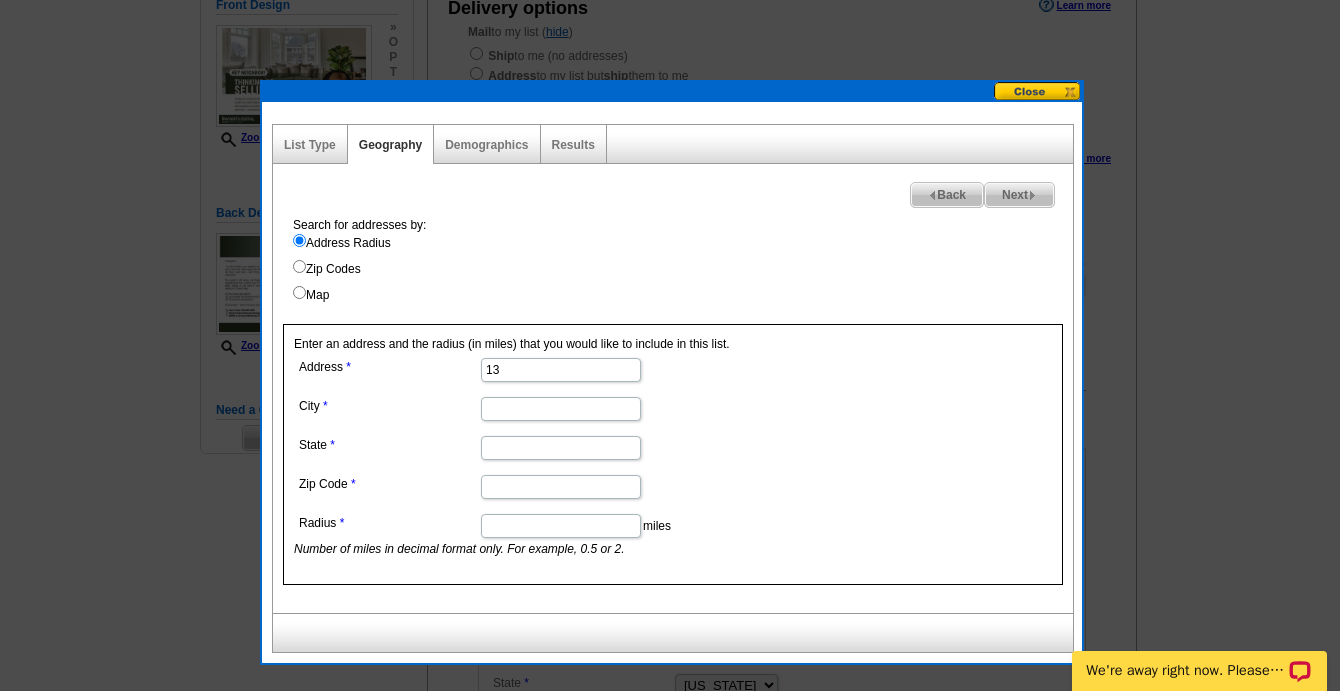 type on "[STREET_ADDRESS][PERSON_NAME]" 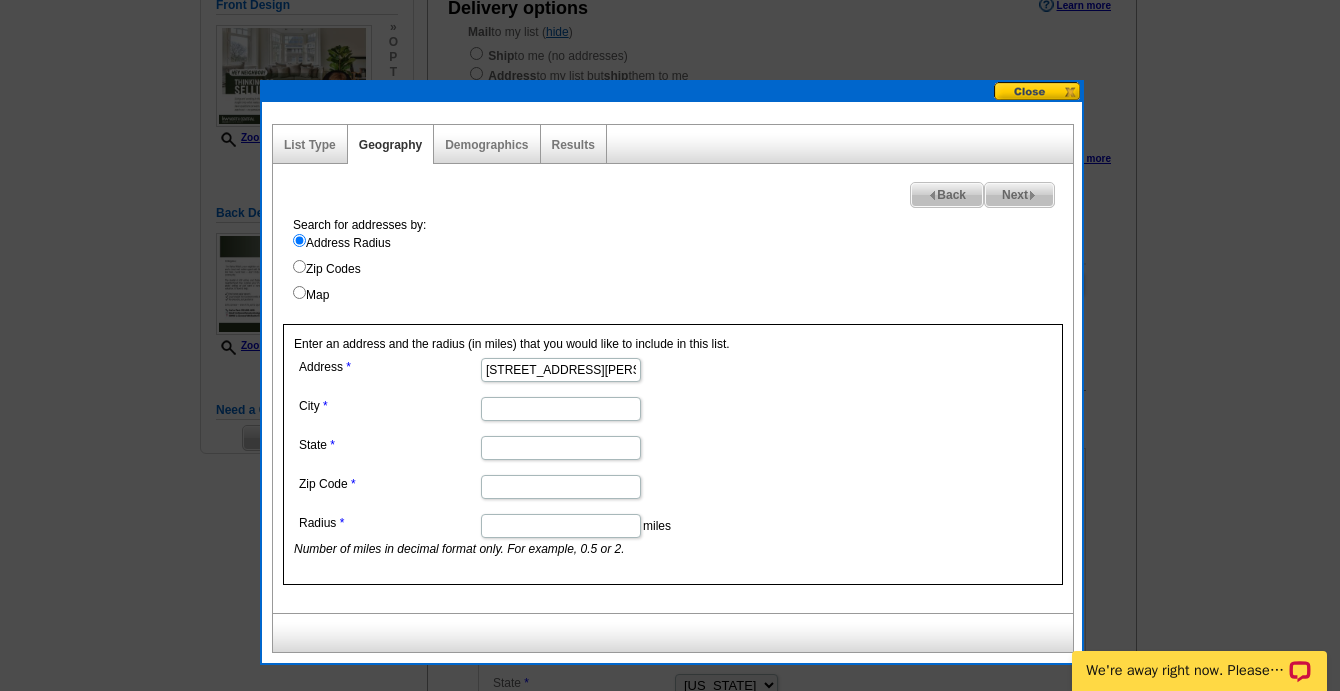 type on "Shirley" 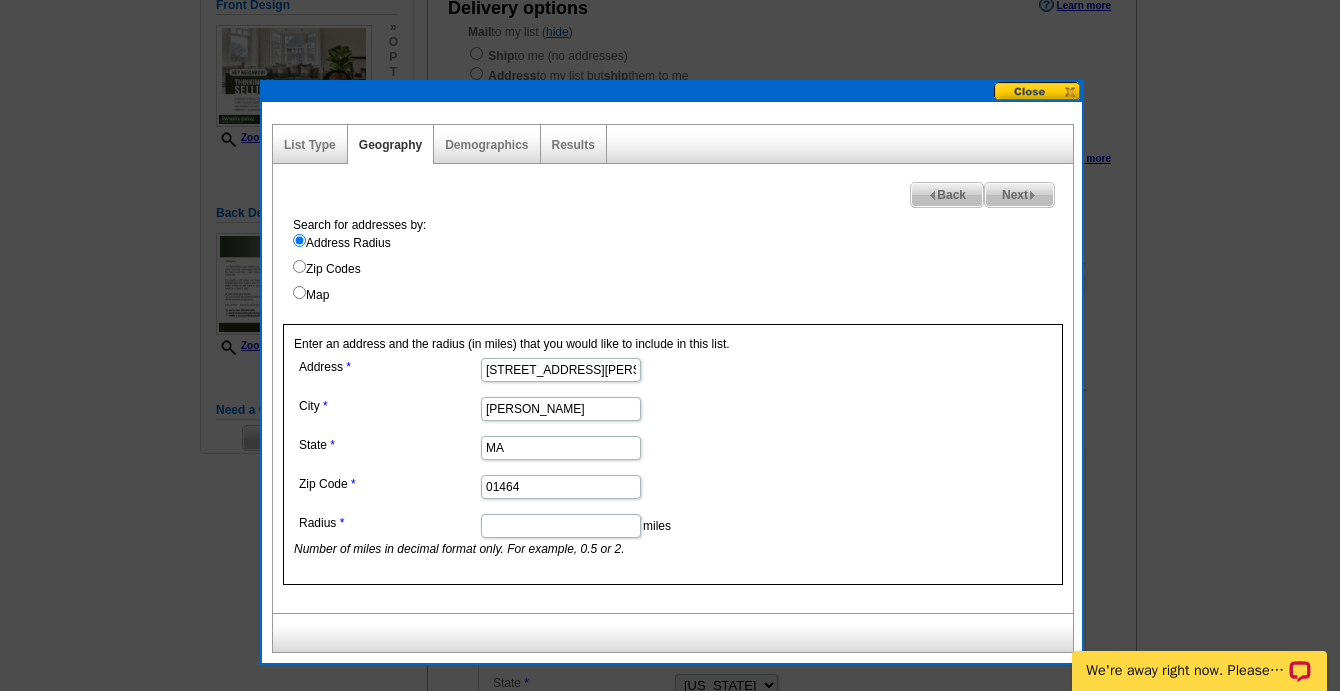 scroll, scrollTop: 0, scrollLeft: 0, axis: both 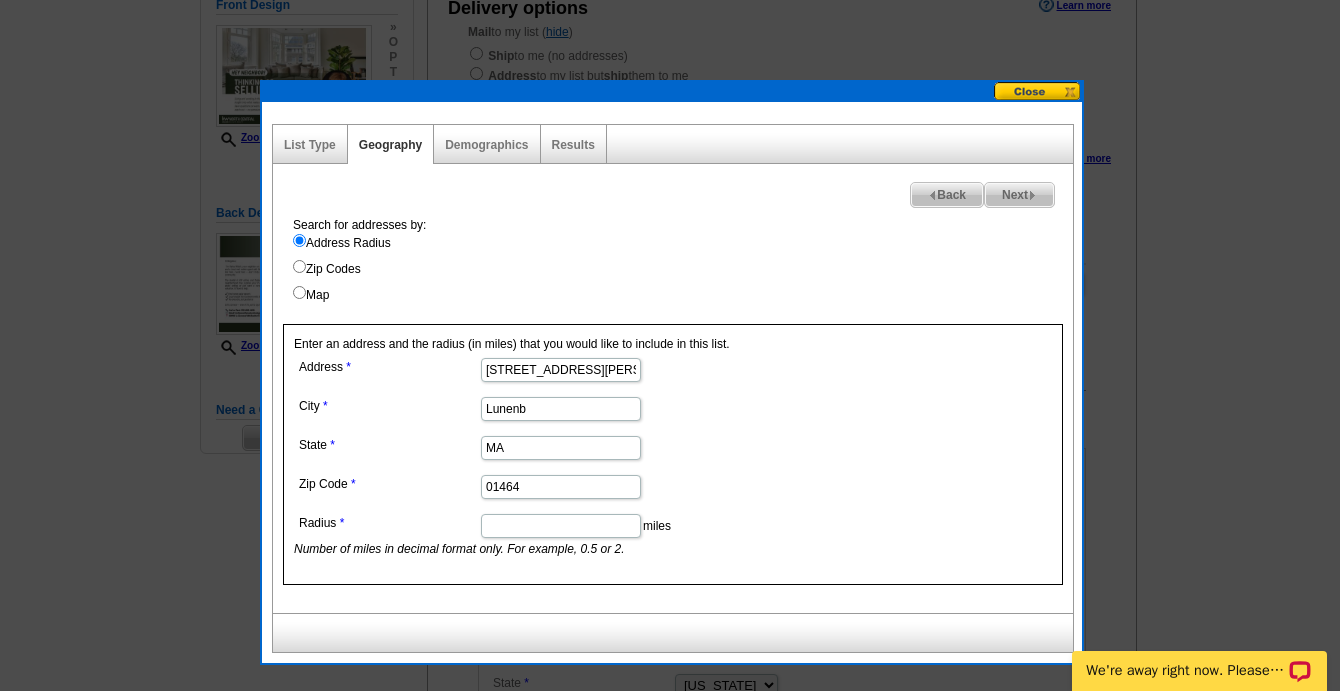 type on "Lunenburg" 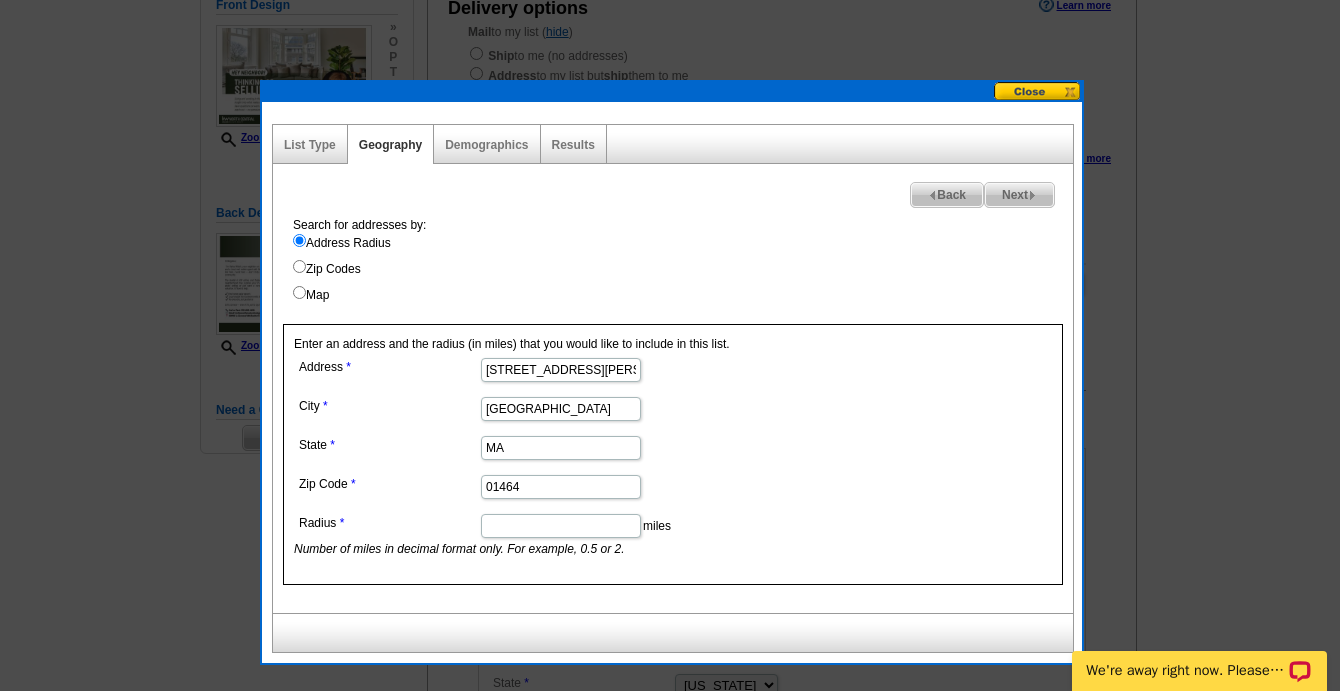 click on "Radius" at bounding box center (561, 526) 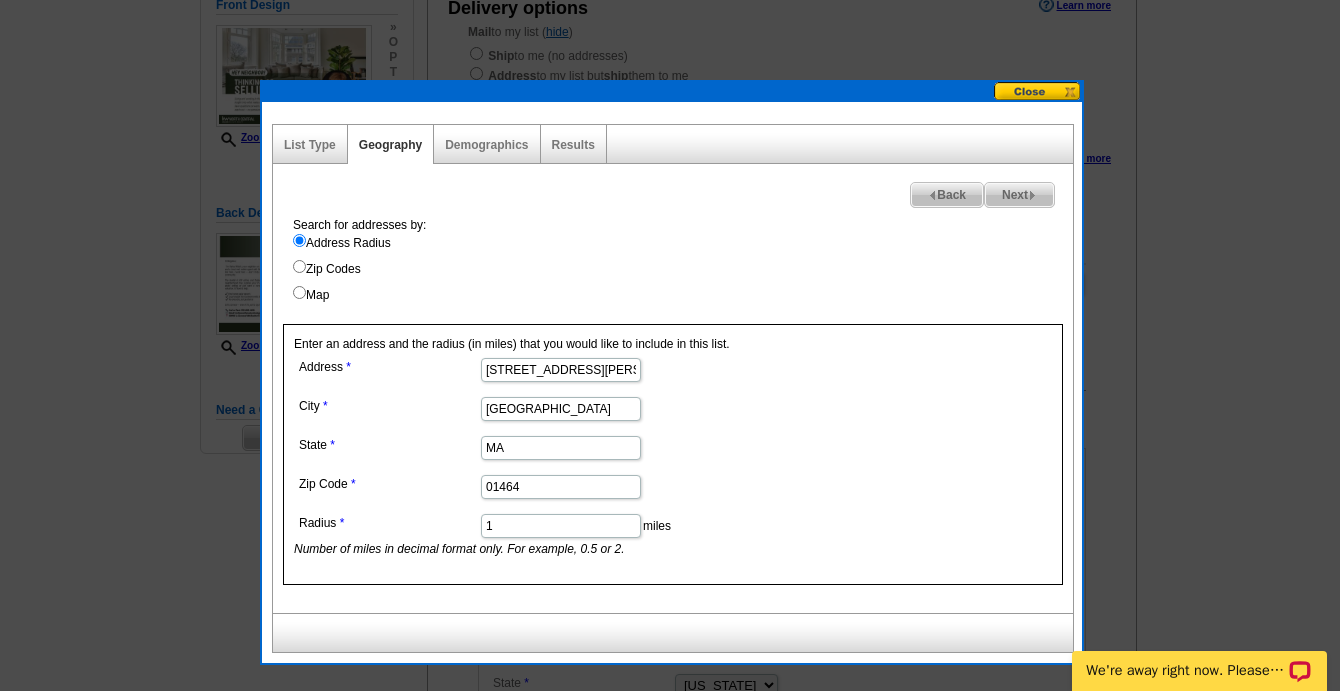 type on "1" 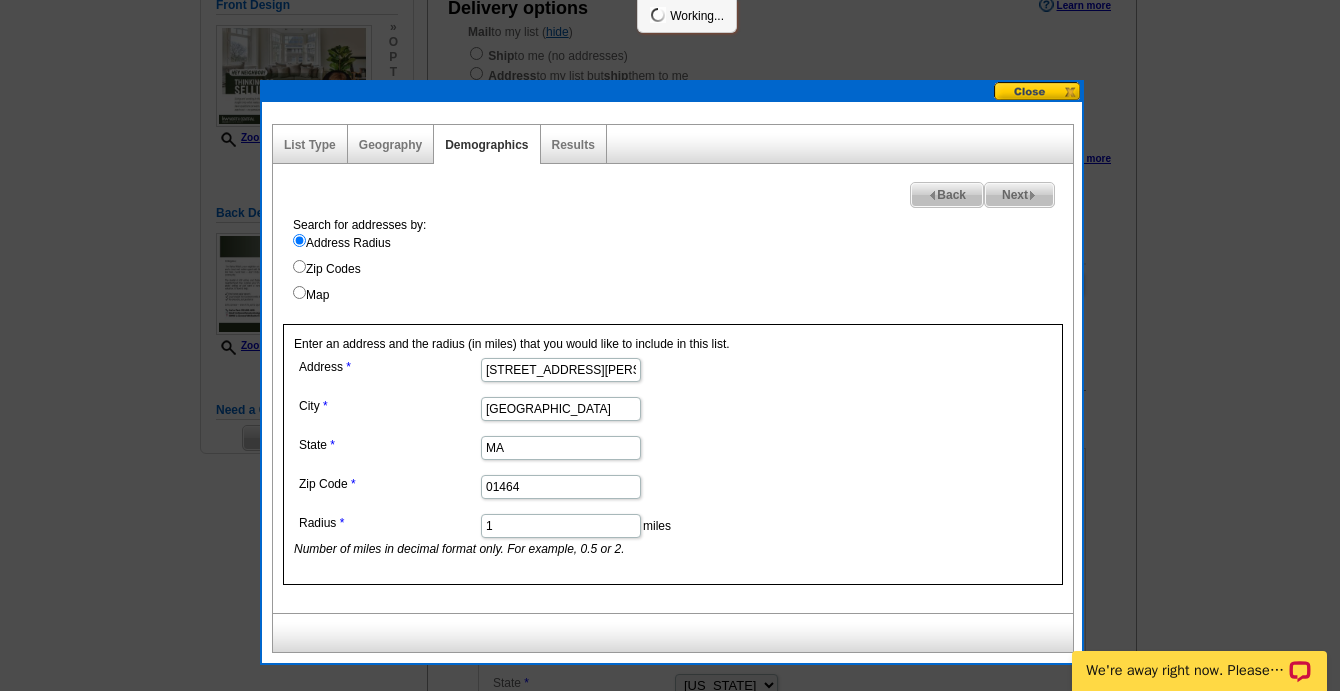 select 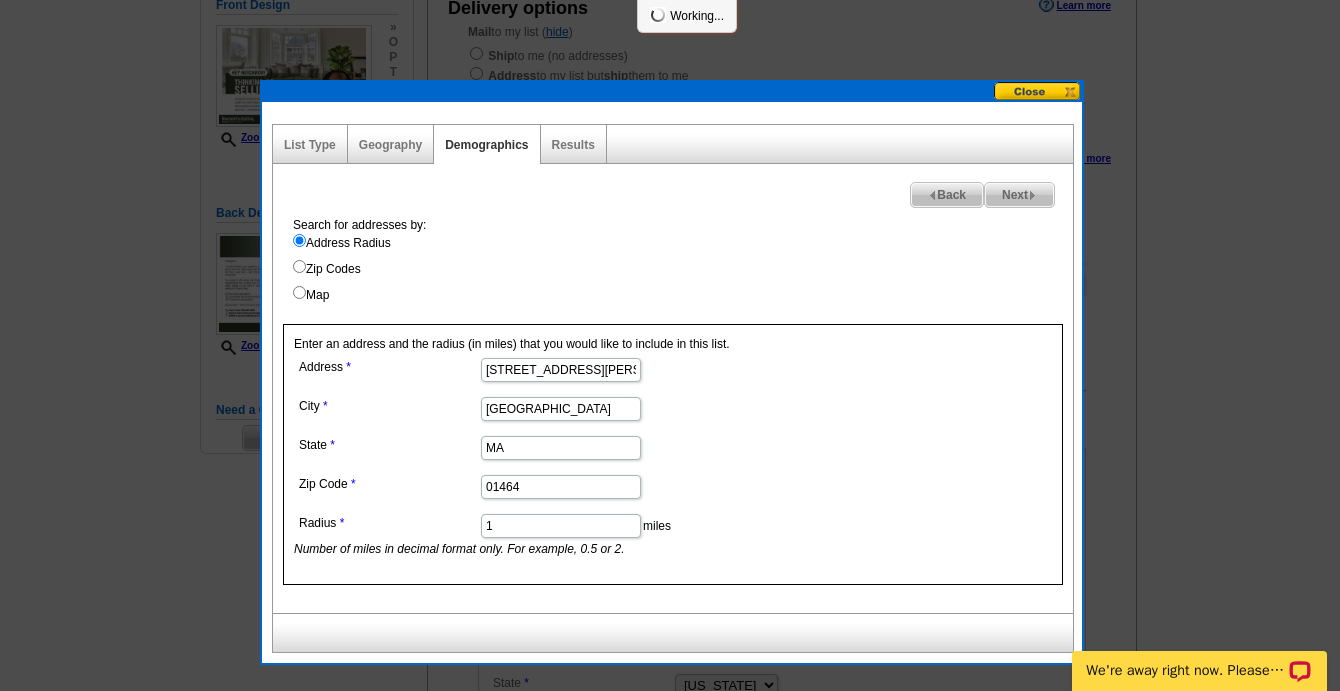 select 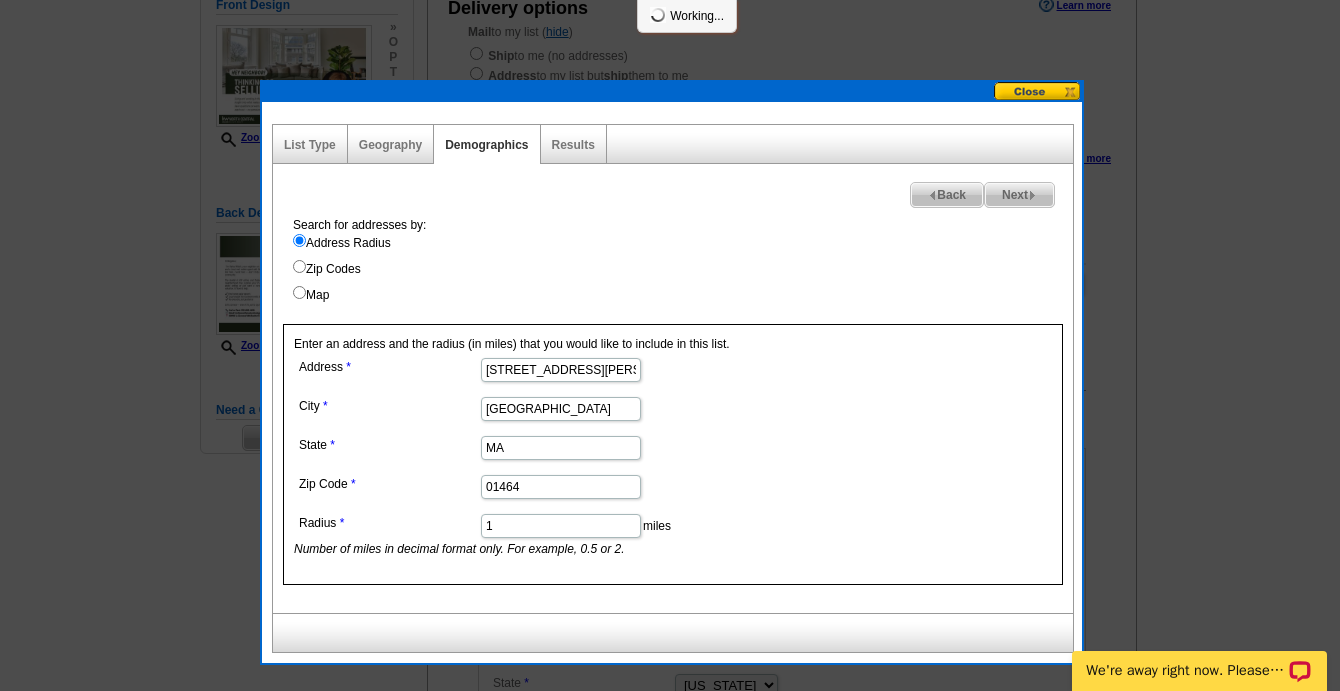 select 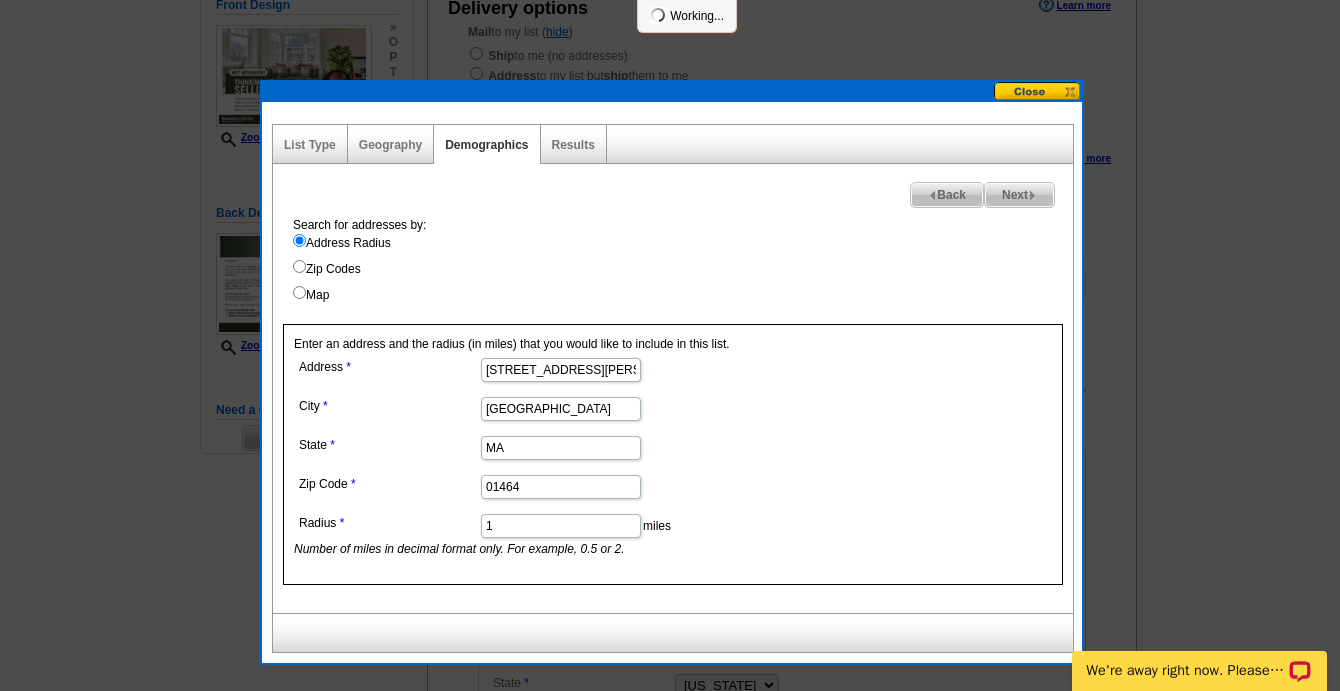 select 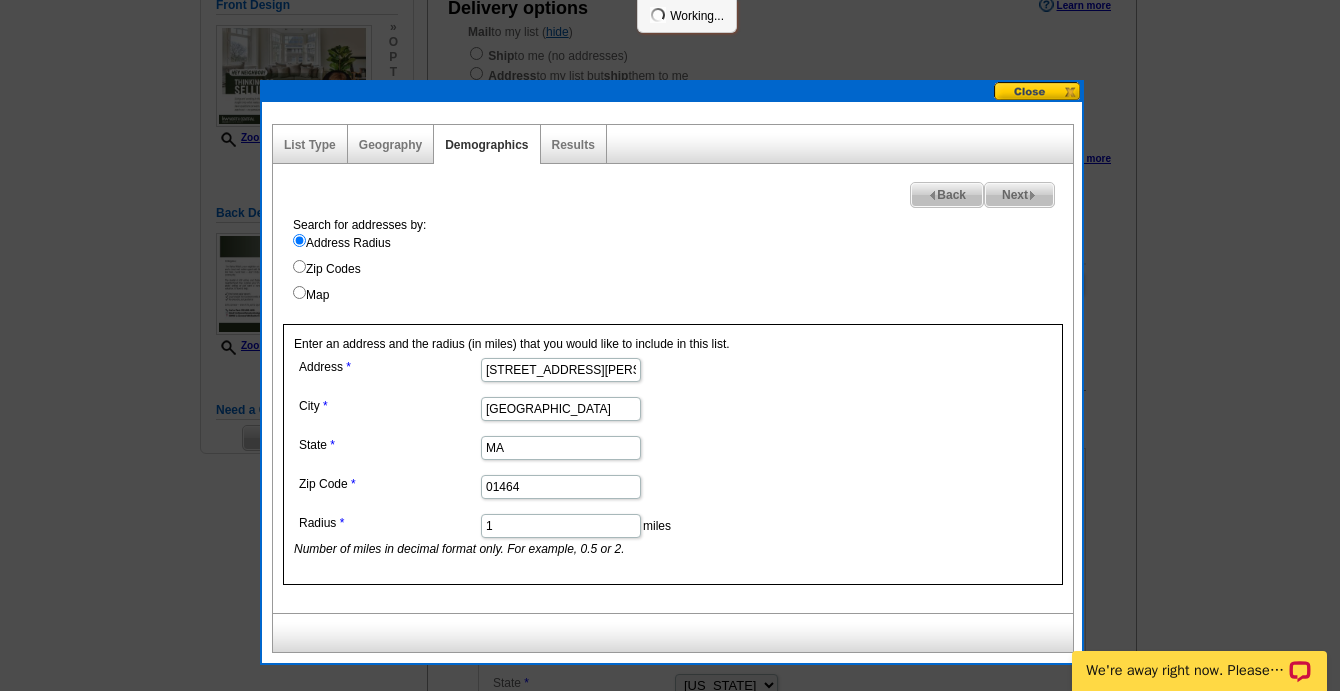 select 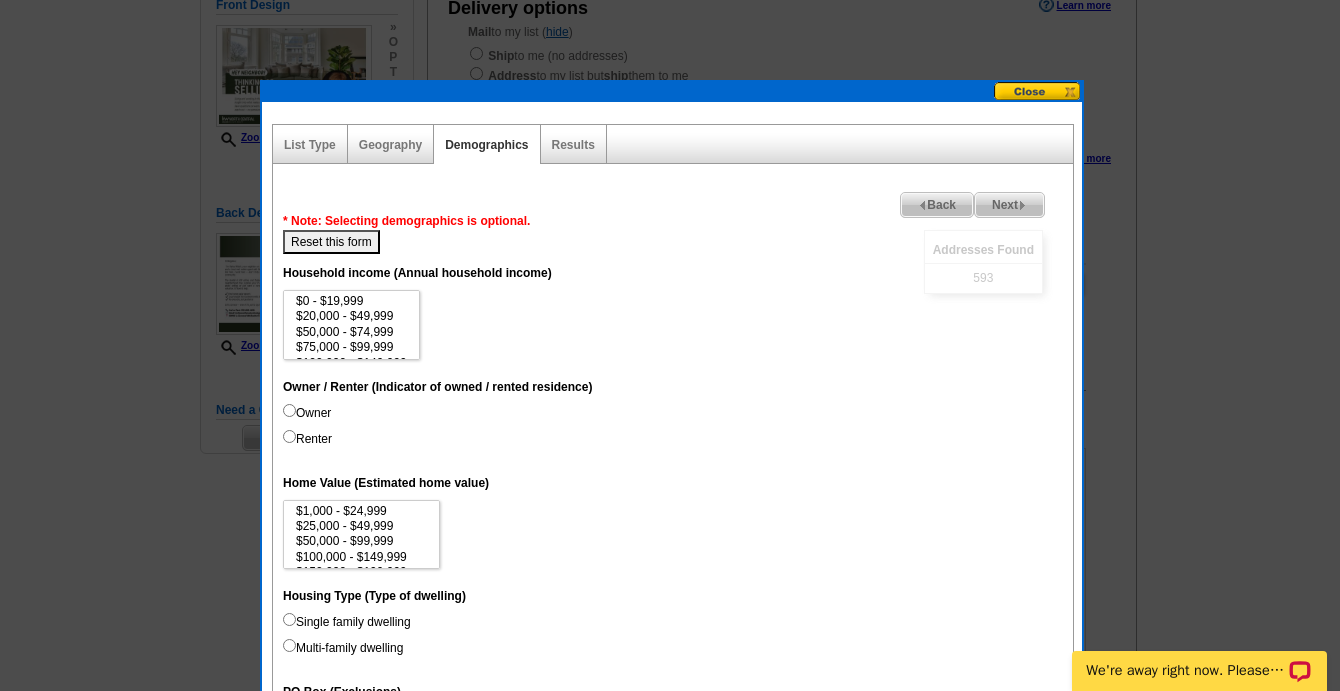 click on "Next" at bounding box center [1009, 205] 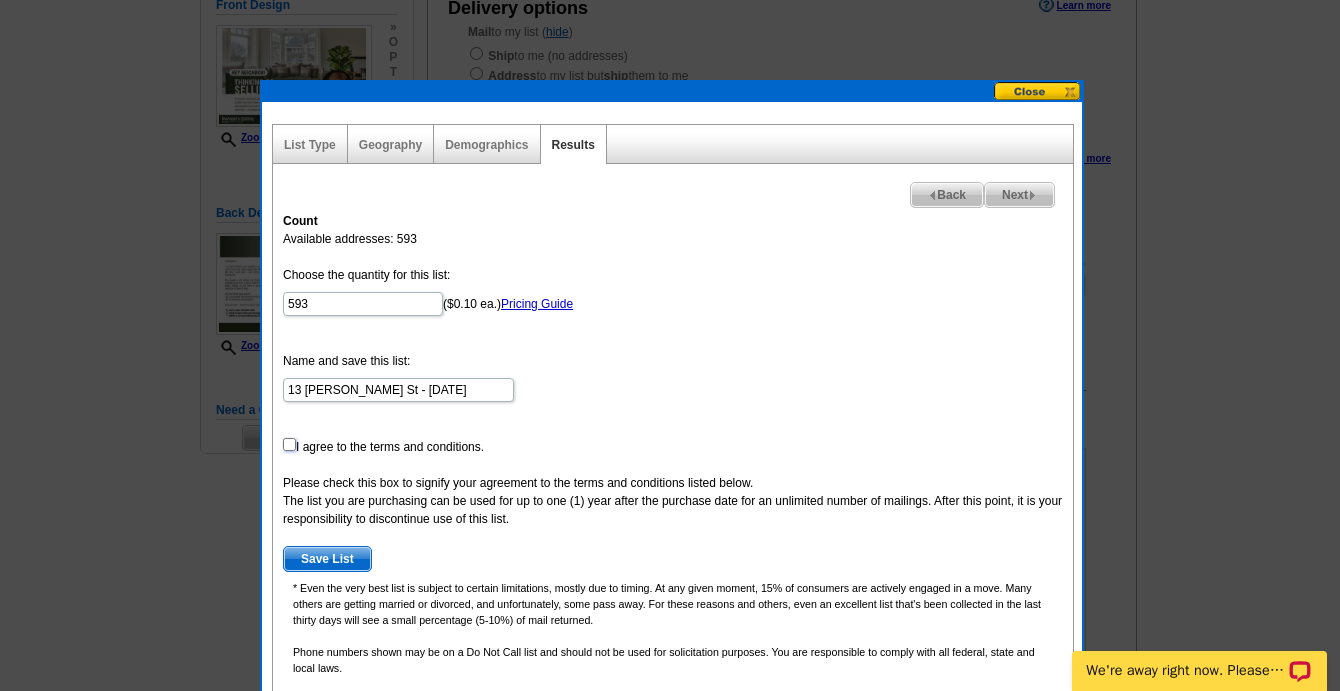 click at bounding box center (289, 444) 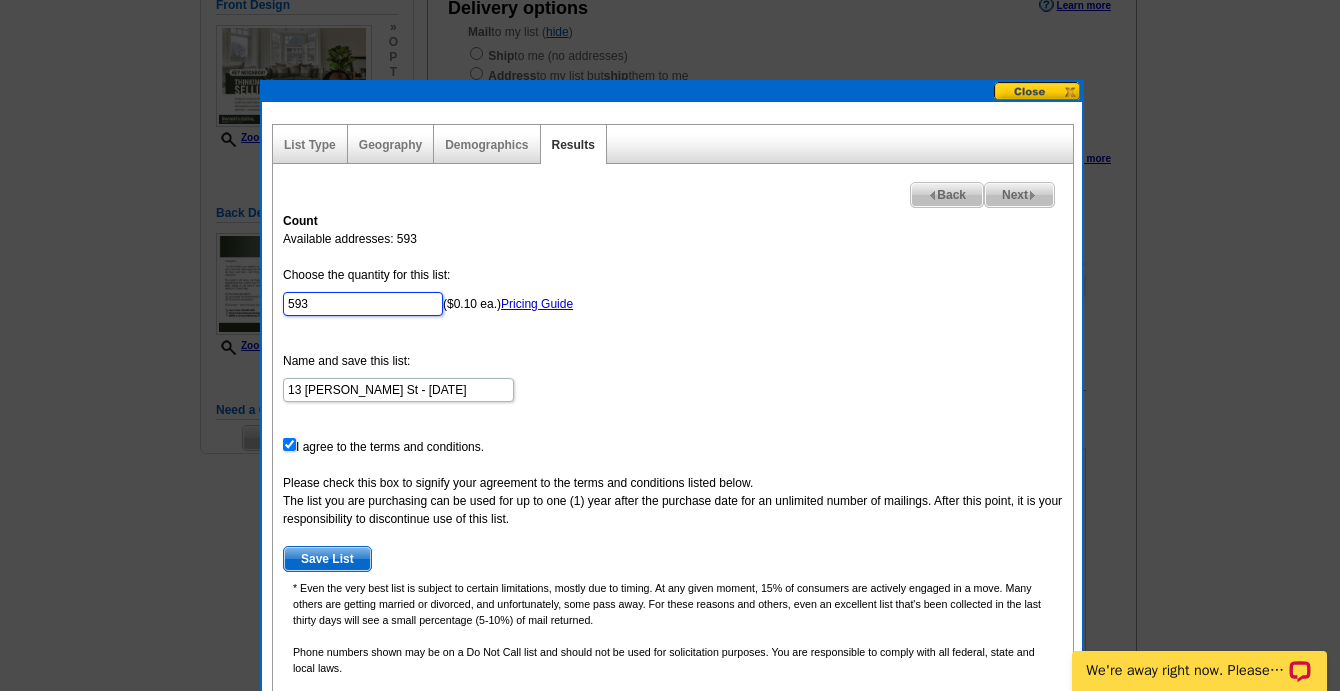 click on "593" at bounding box center (363, 304) 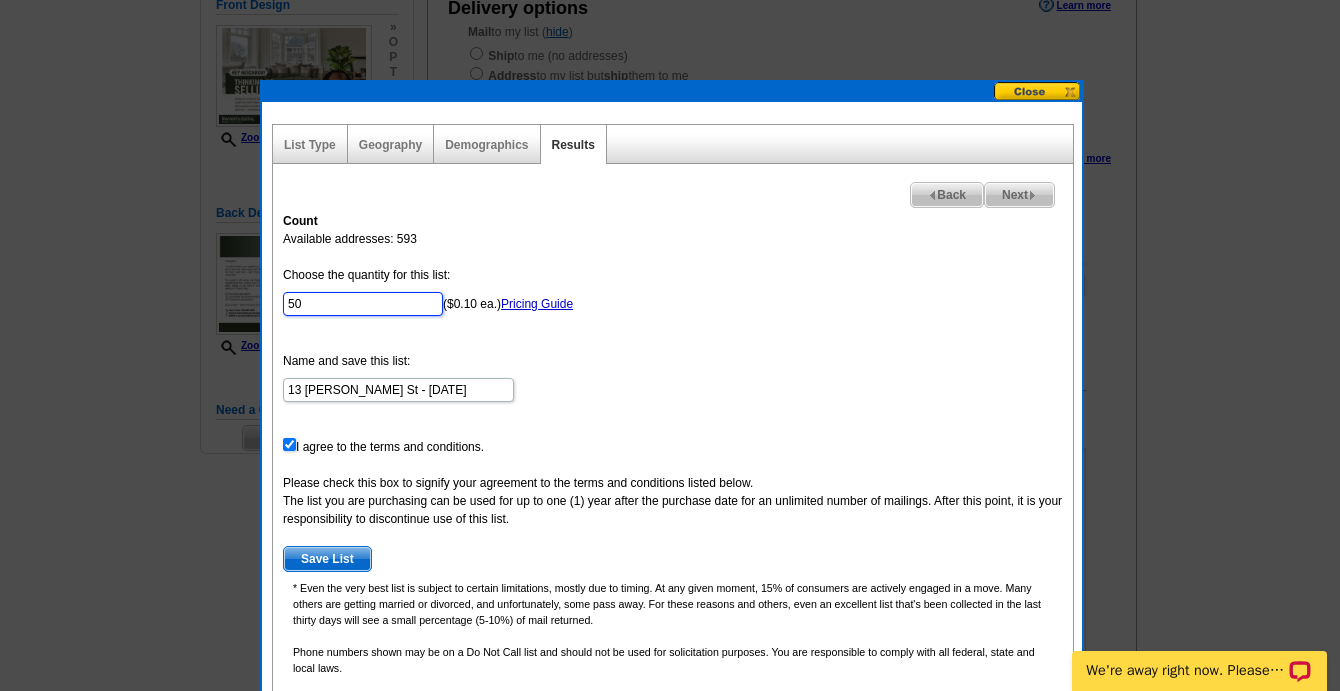 type on "50" 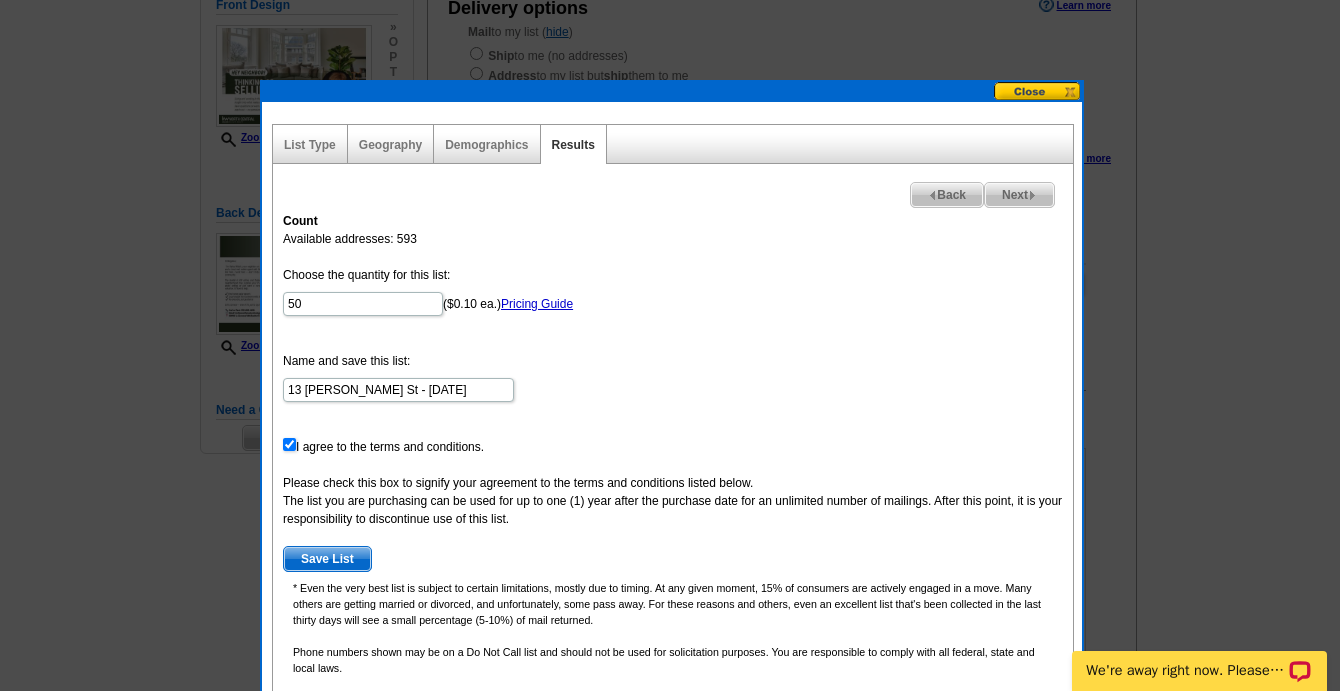 click on "Save List" at bounding box center (327, 559) 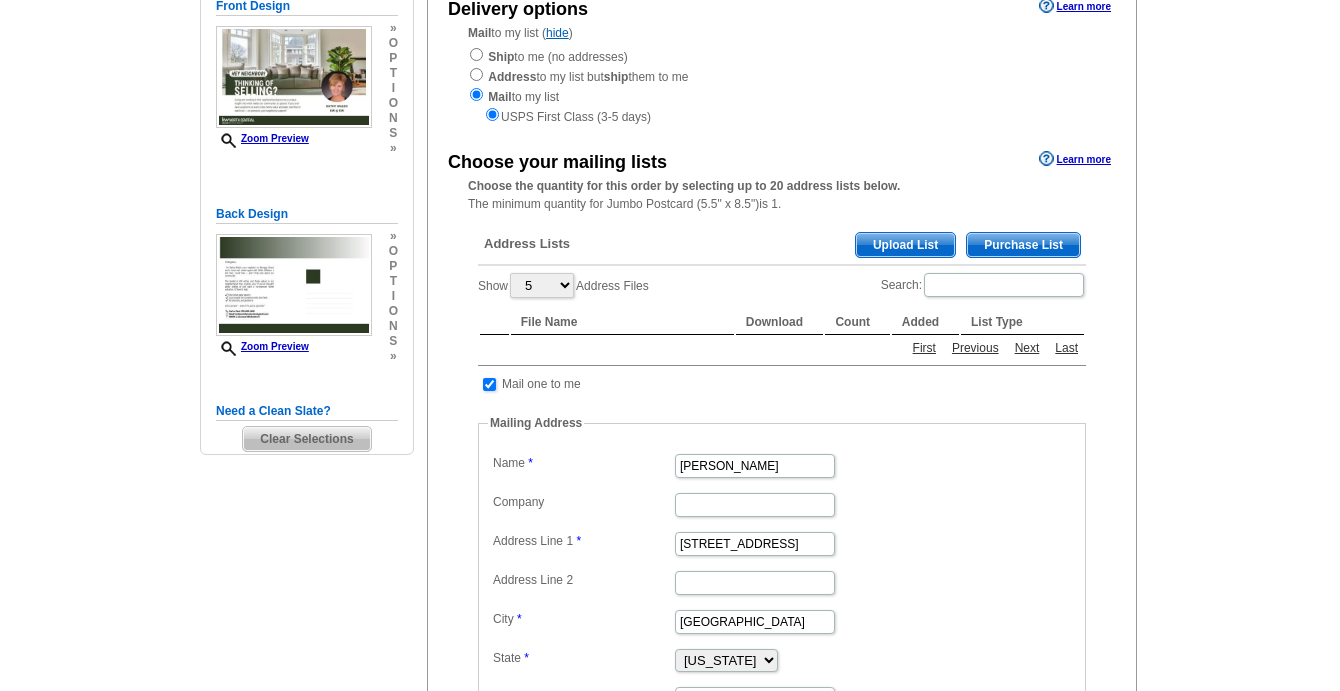 scroll, scrollTop: 248, scrollLeft: 0, axis: vertical 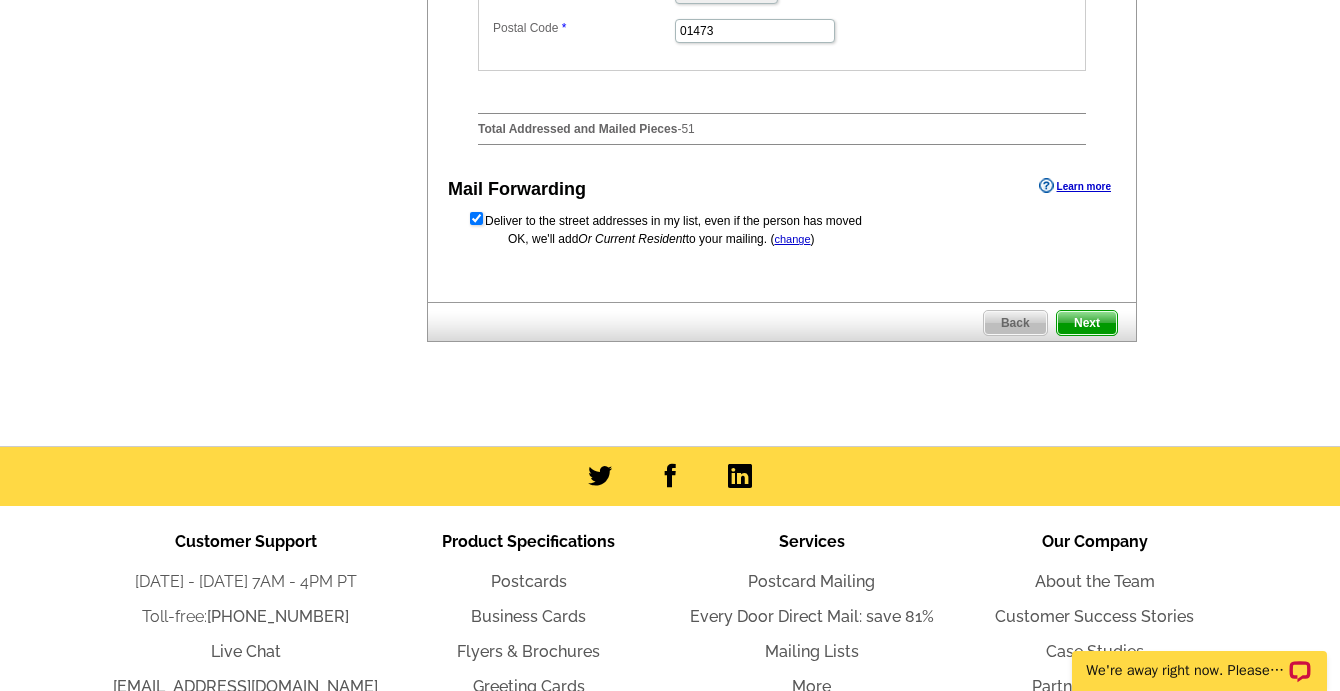 click on "Select Design
Customize
Delivery Options
Printing Options
Back
Next
Delivery options
Learn more
Mail  to my list                            ( hide )
Ship  to me (no addresses)
Address  to my list but  ship  them to me
Mail  to my list" at bounding box center (781, -279) 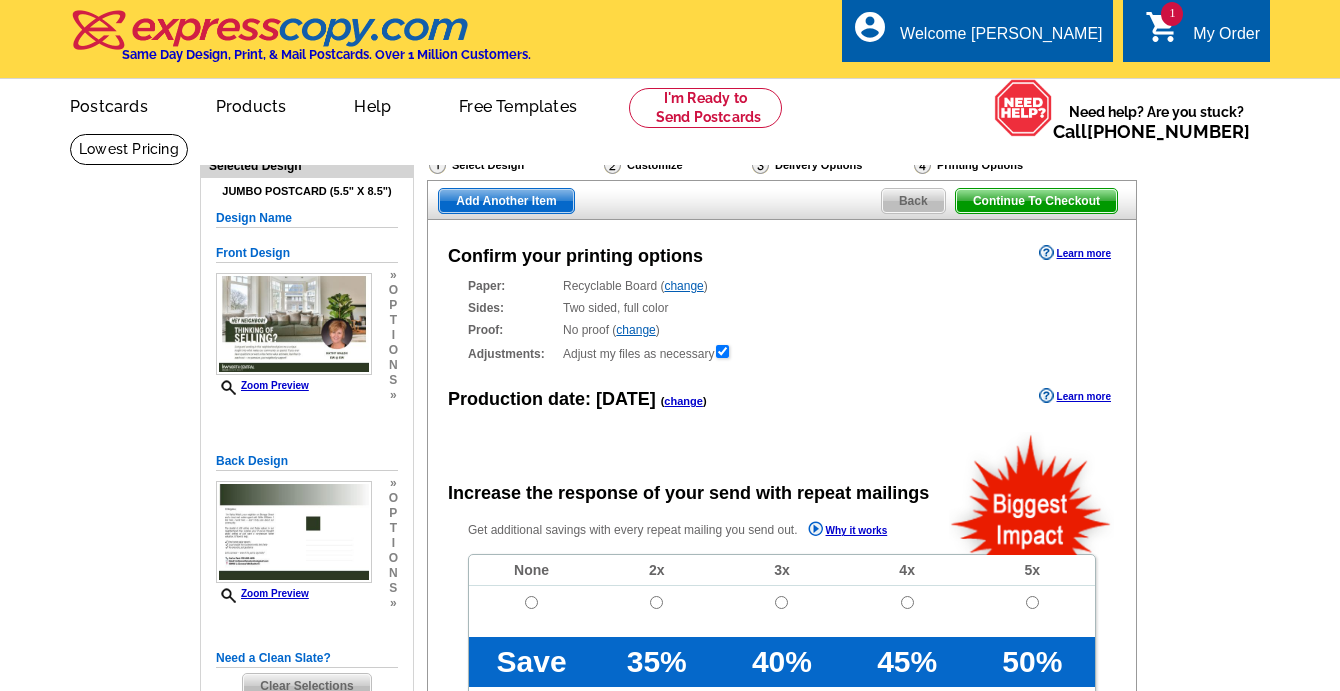 scroll, scrollTop: 0, scrollLeft: 0, axis: both 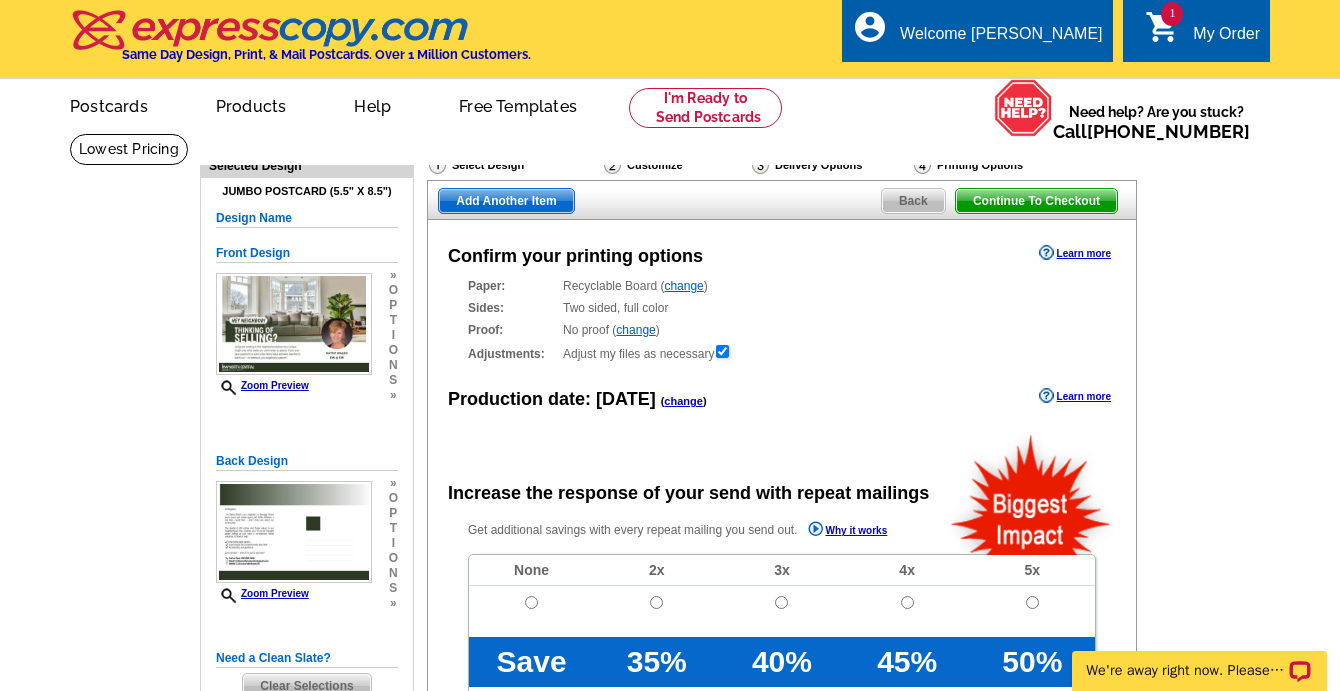 radio on "false" 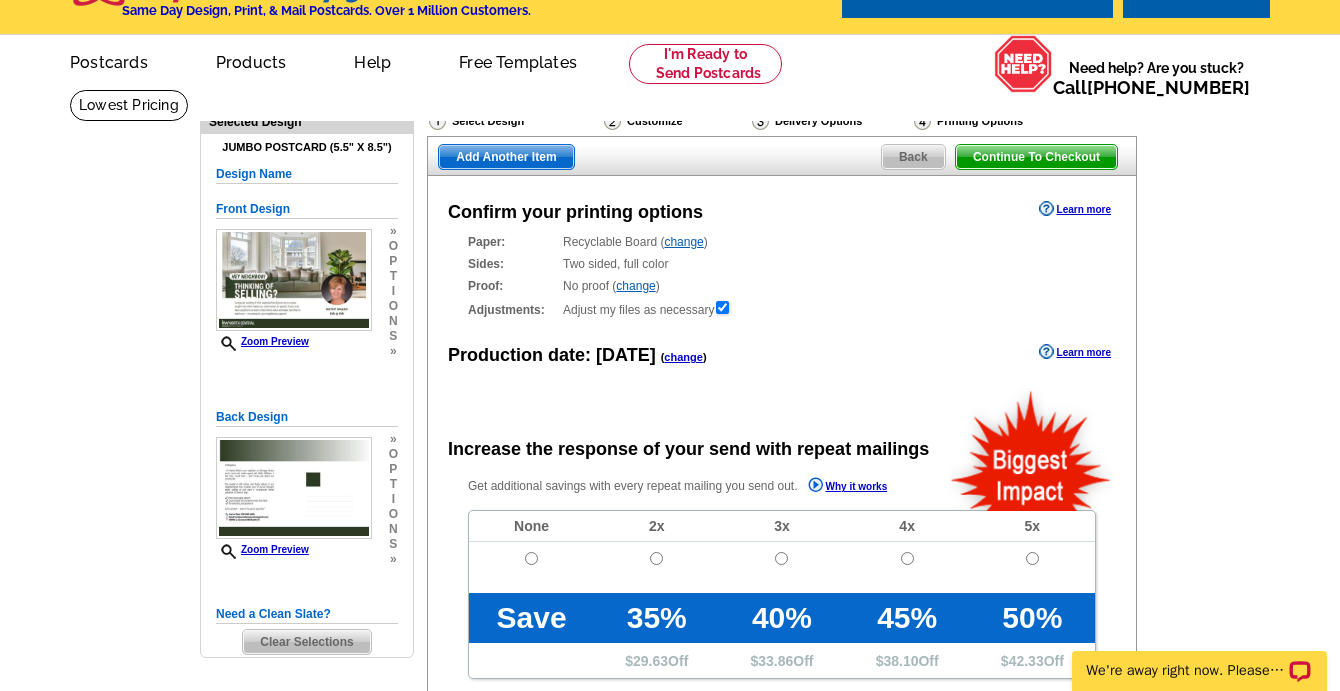 scroll, scrollTop: 123, scrollLeft: 0, axis: vertical 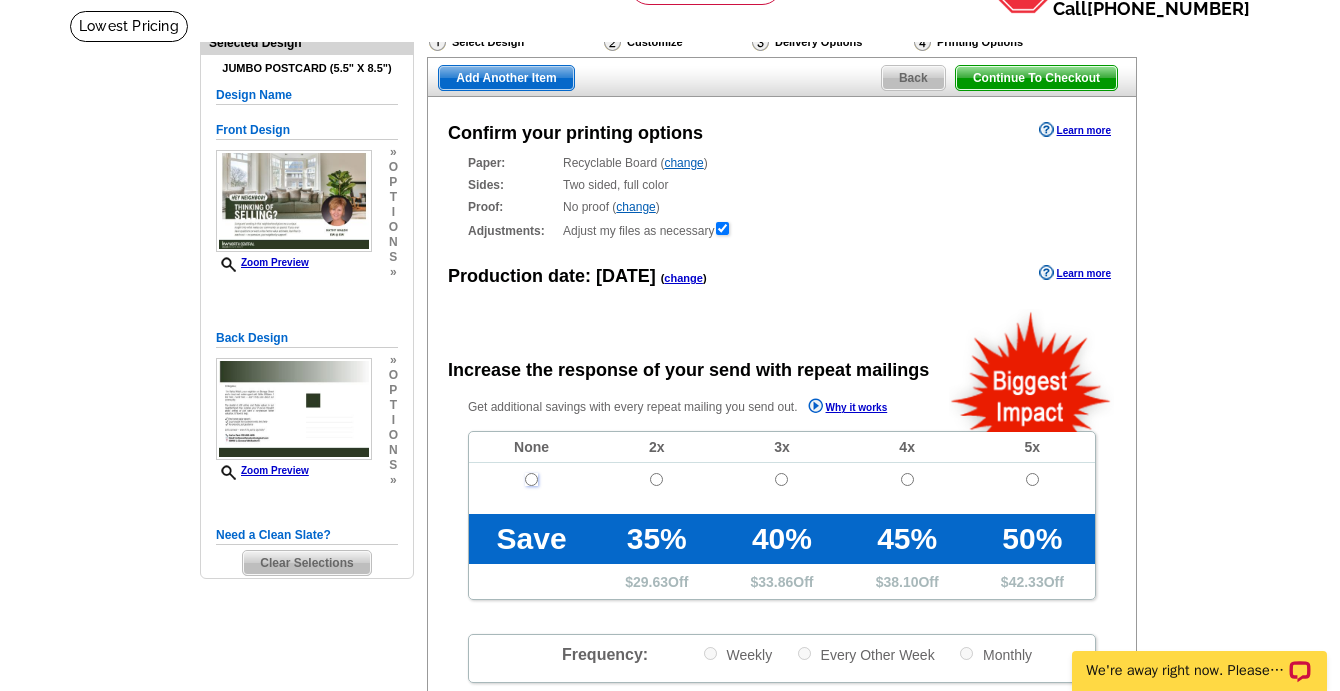 click at bounding box center [531, 479] 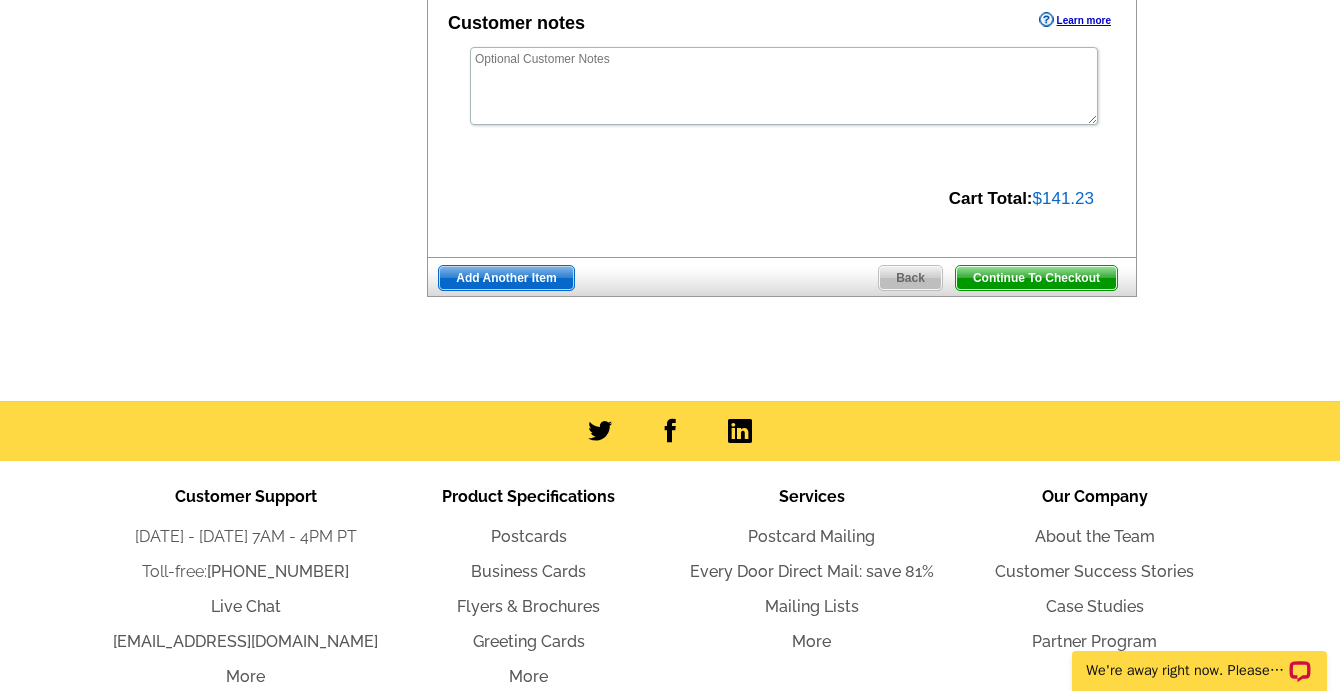 scroll, scrollTop: 954, scrollLeft: 0, axis: vertical 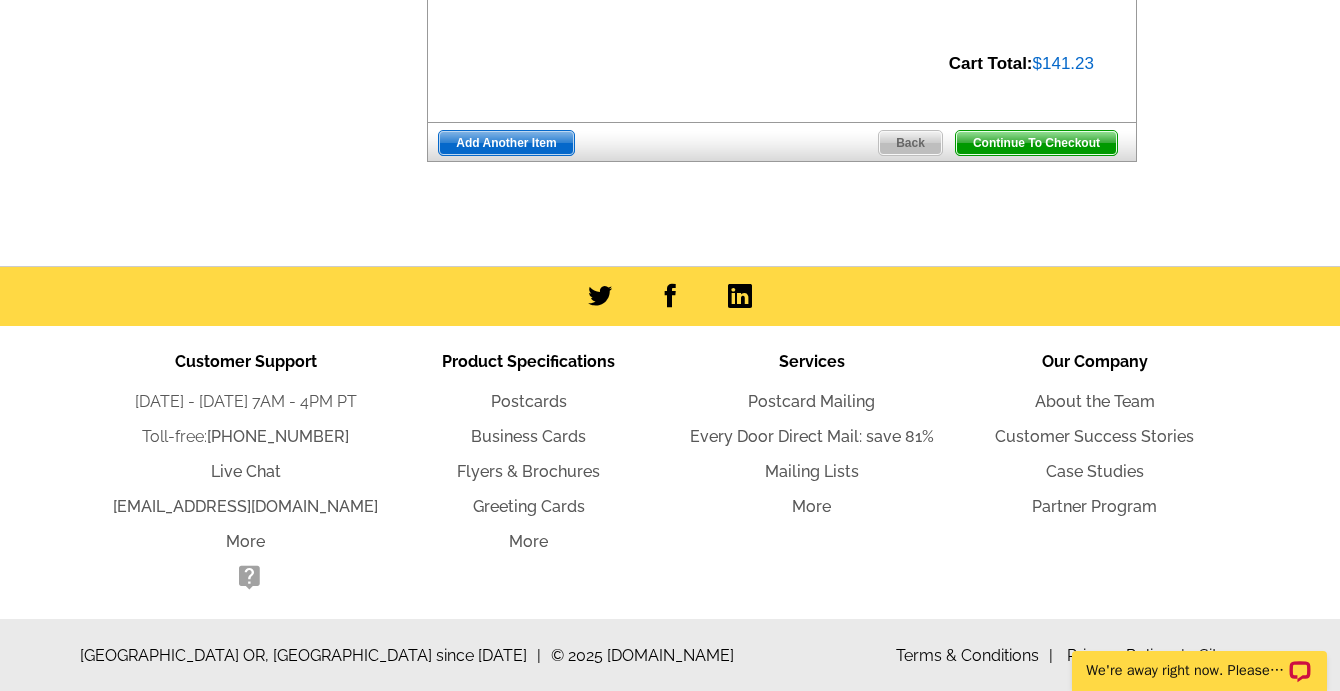 click on "Continue To Checkout" at bounding box center (1036, 143) 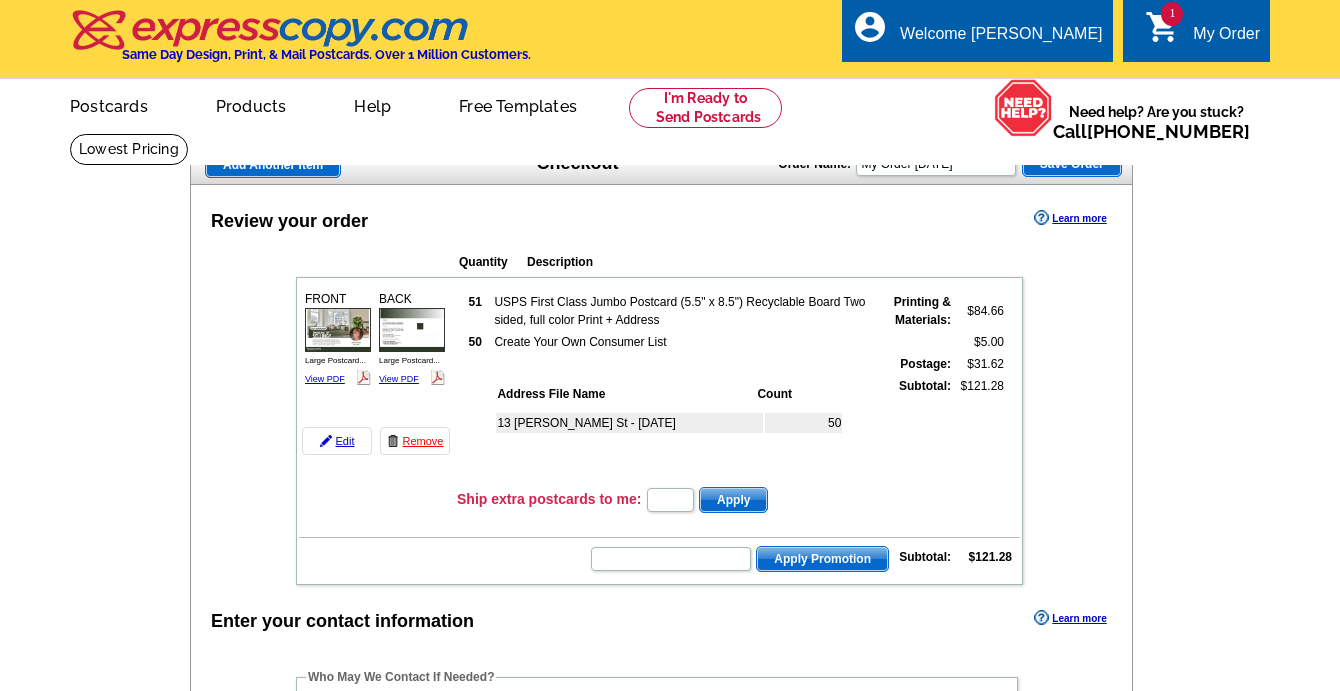 scroll, scrollTop: 777, scrollLeft: 0, axis: vertical 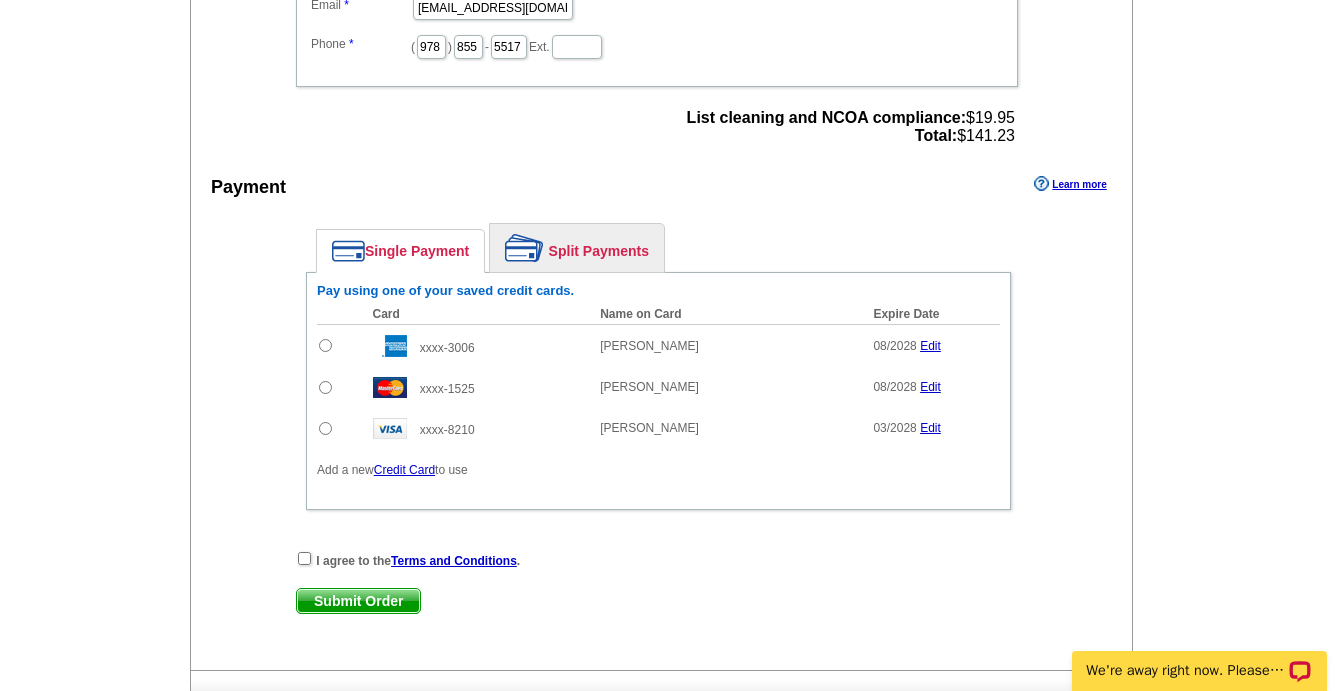 click at bounding box center (325, 345) 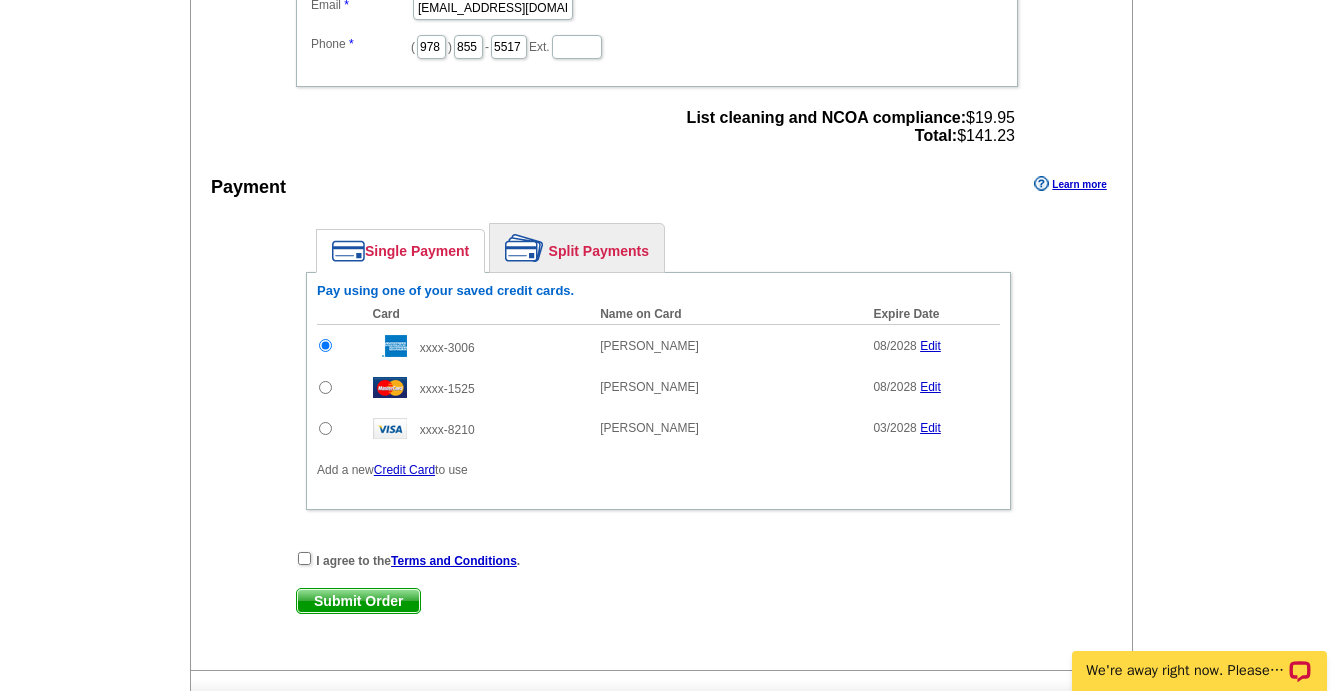 scroll, scrollTop: 0, scrollLeft: 0, axis: both 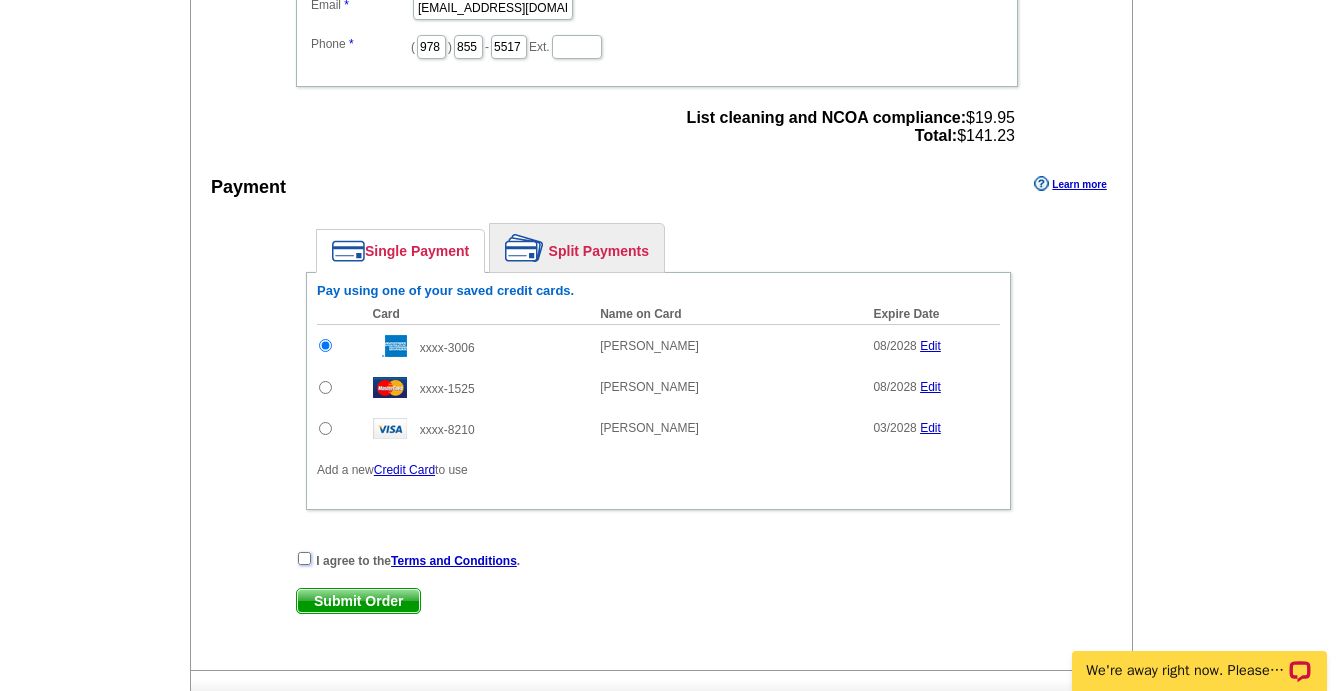 click at bounding box center (304, 558) 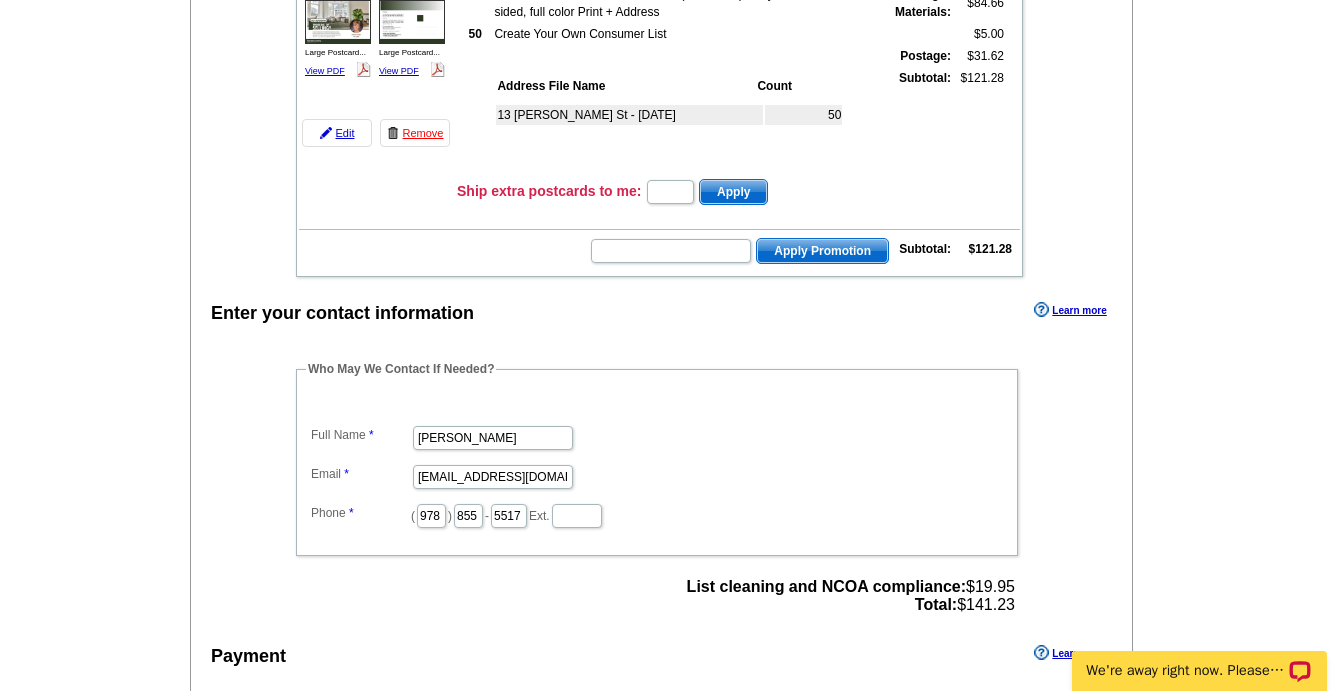 scroll, scrollTop: 138, scrollLeft: 0, axis: vertical 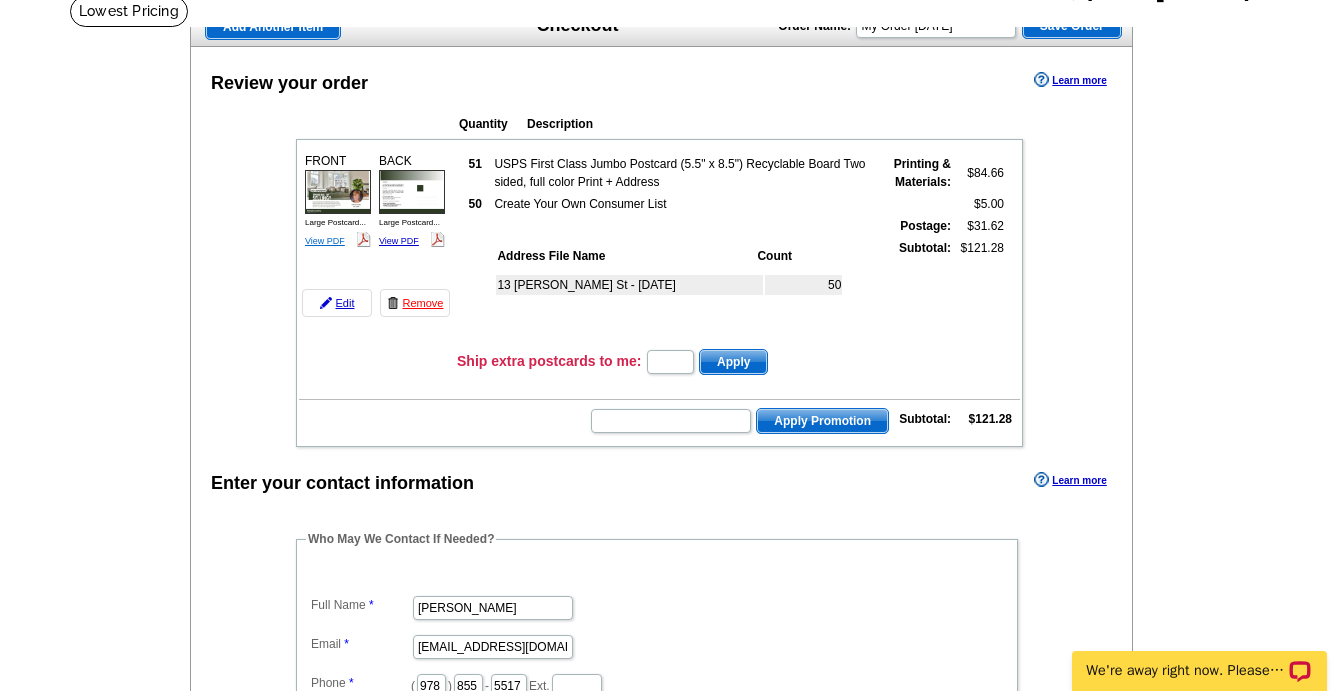 click on "View PDF" at bounding box center (325, 241) 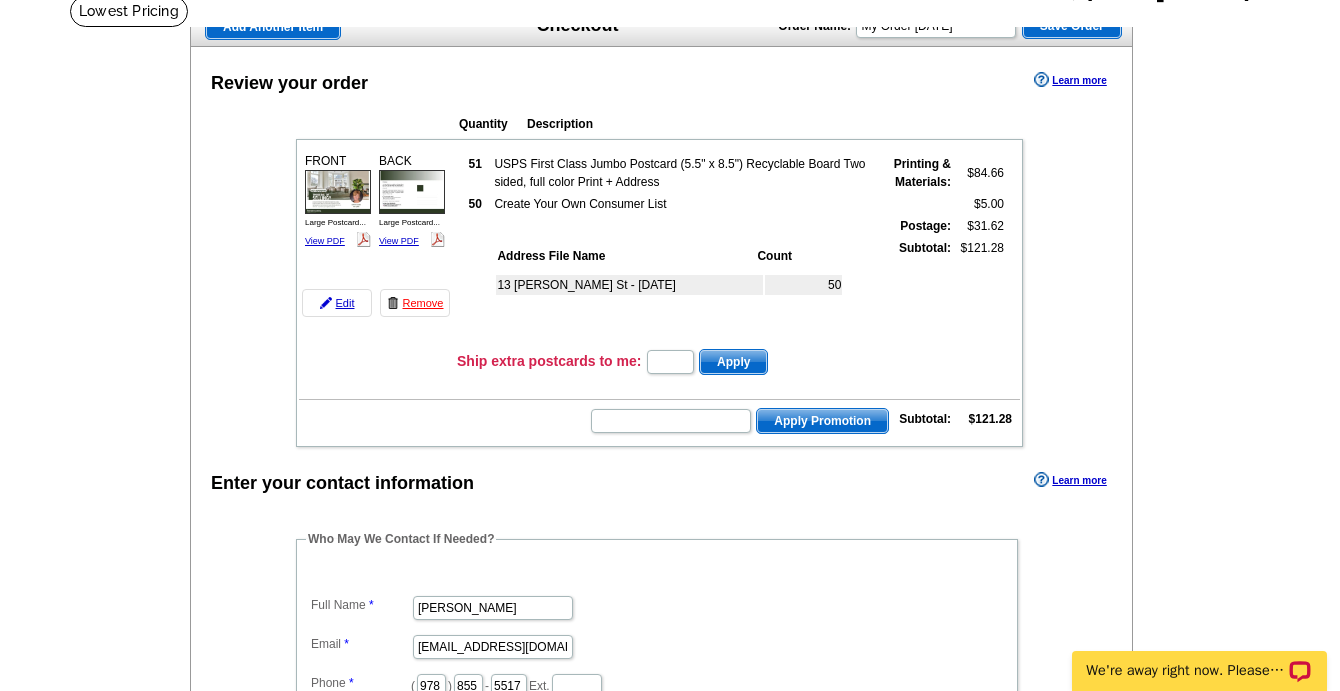 scroll, scrollTop: 218, scrollLeft: 0, axis: vertical 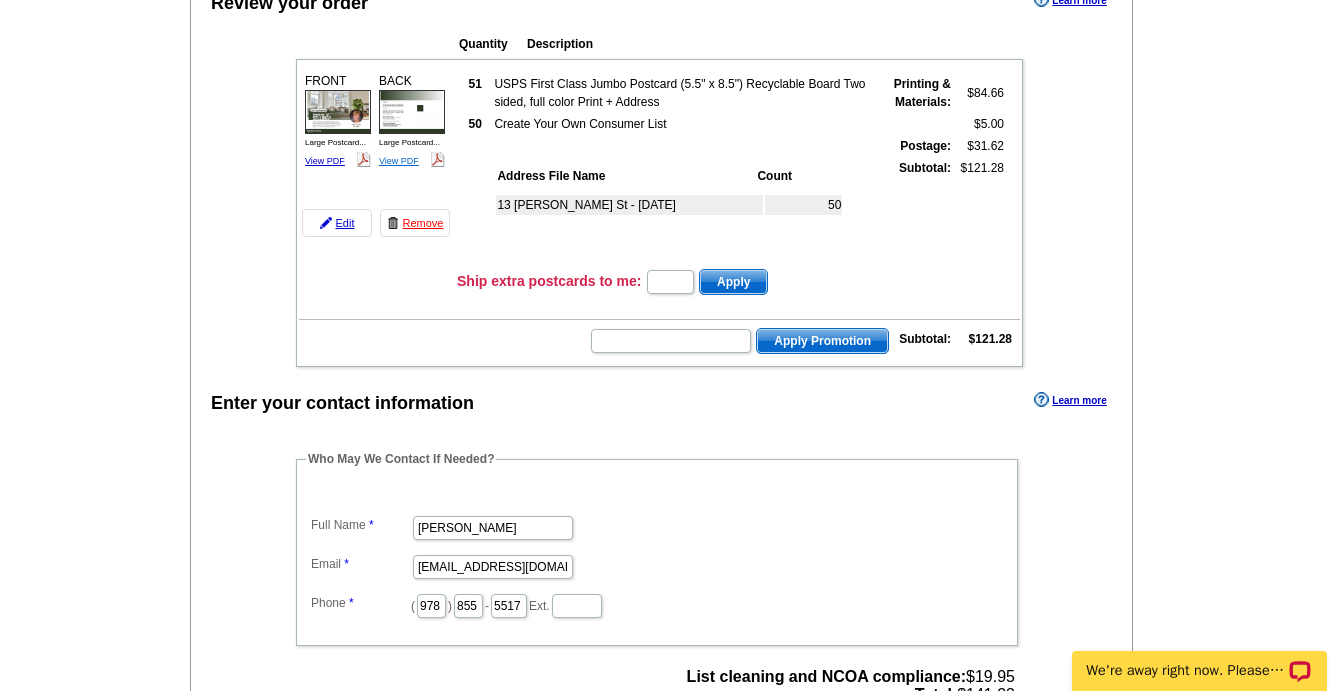 click on "View PDF" at bounding box center [399, 161] 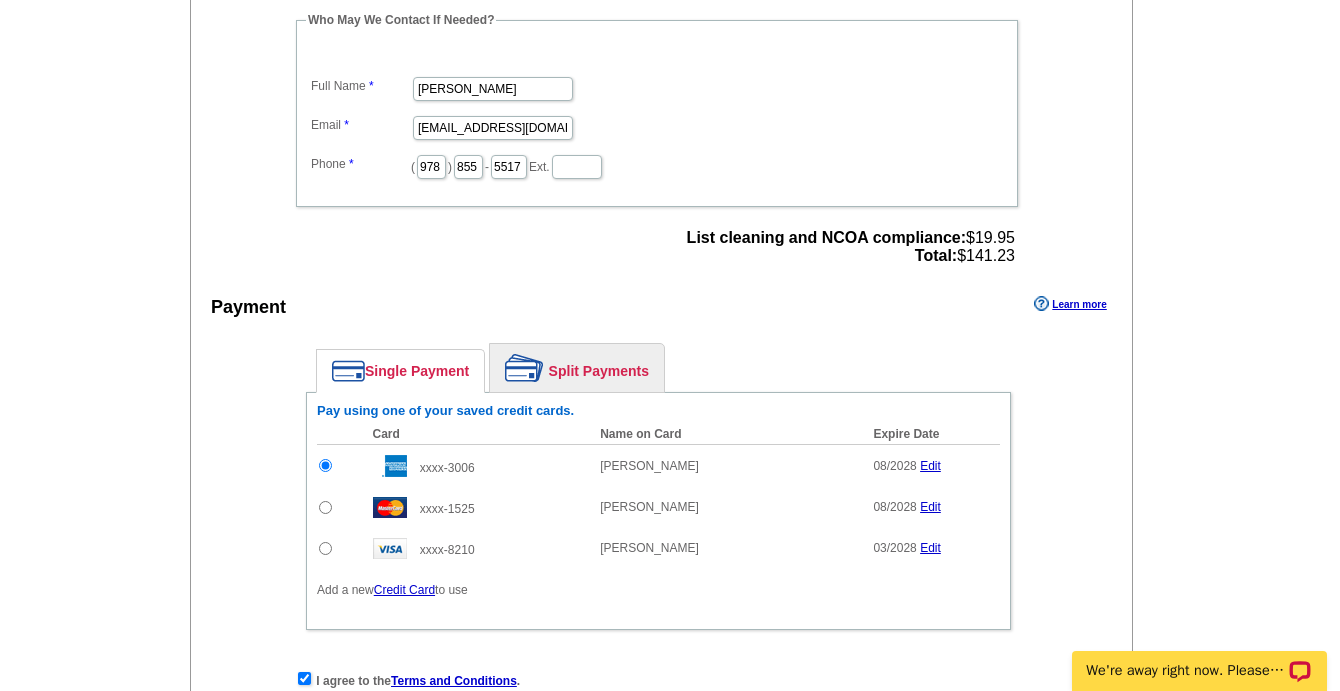 scroll, scrollTop: 790, scrollLeft: 0, axis: vertical 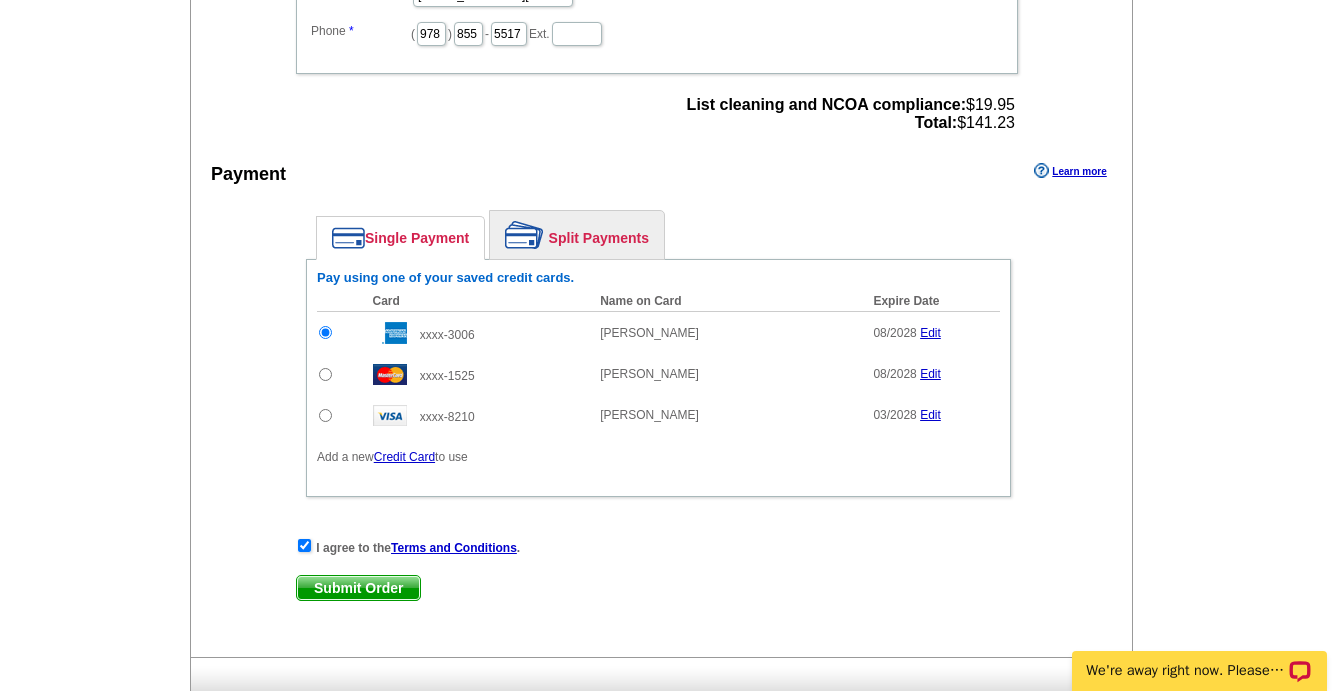 click on "Submit Order" at bounding box center (358, 588) 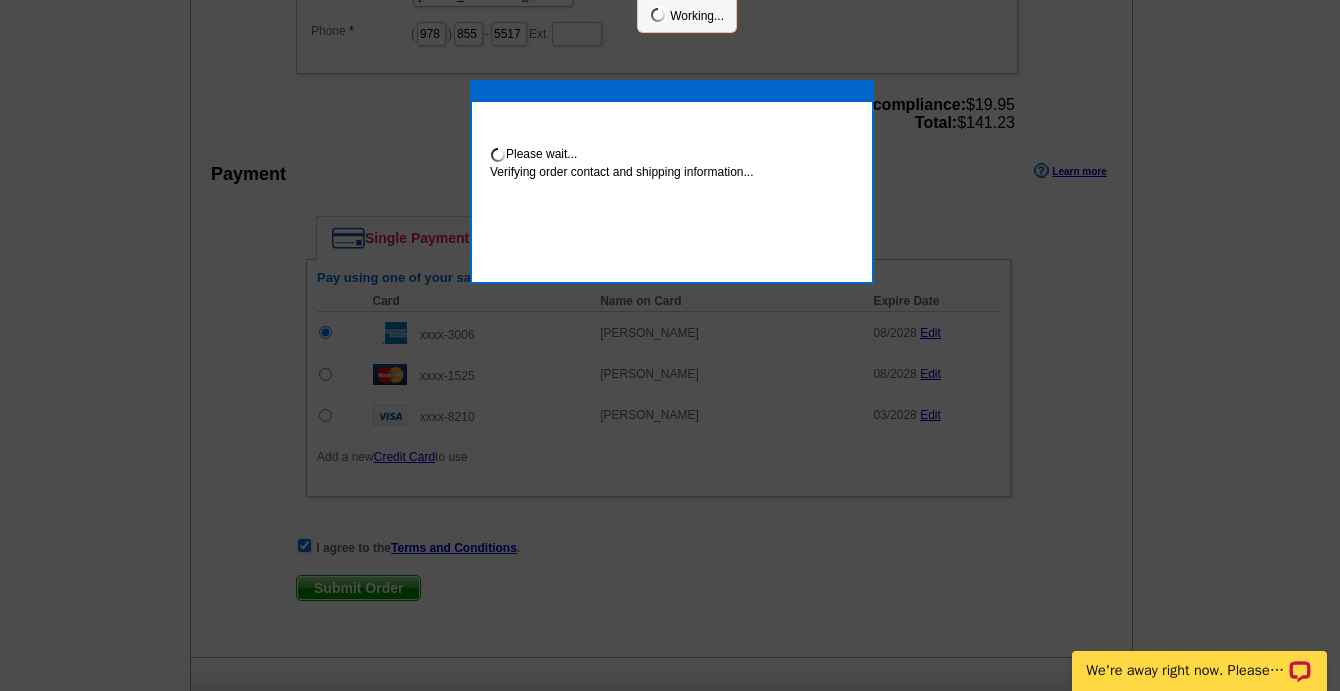 scroll, scrollTop: 782, scrollLeft: 0, axis: vertical 